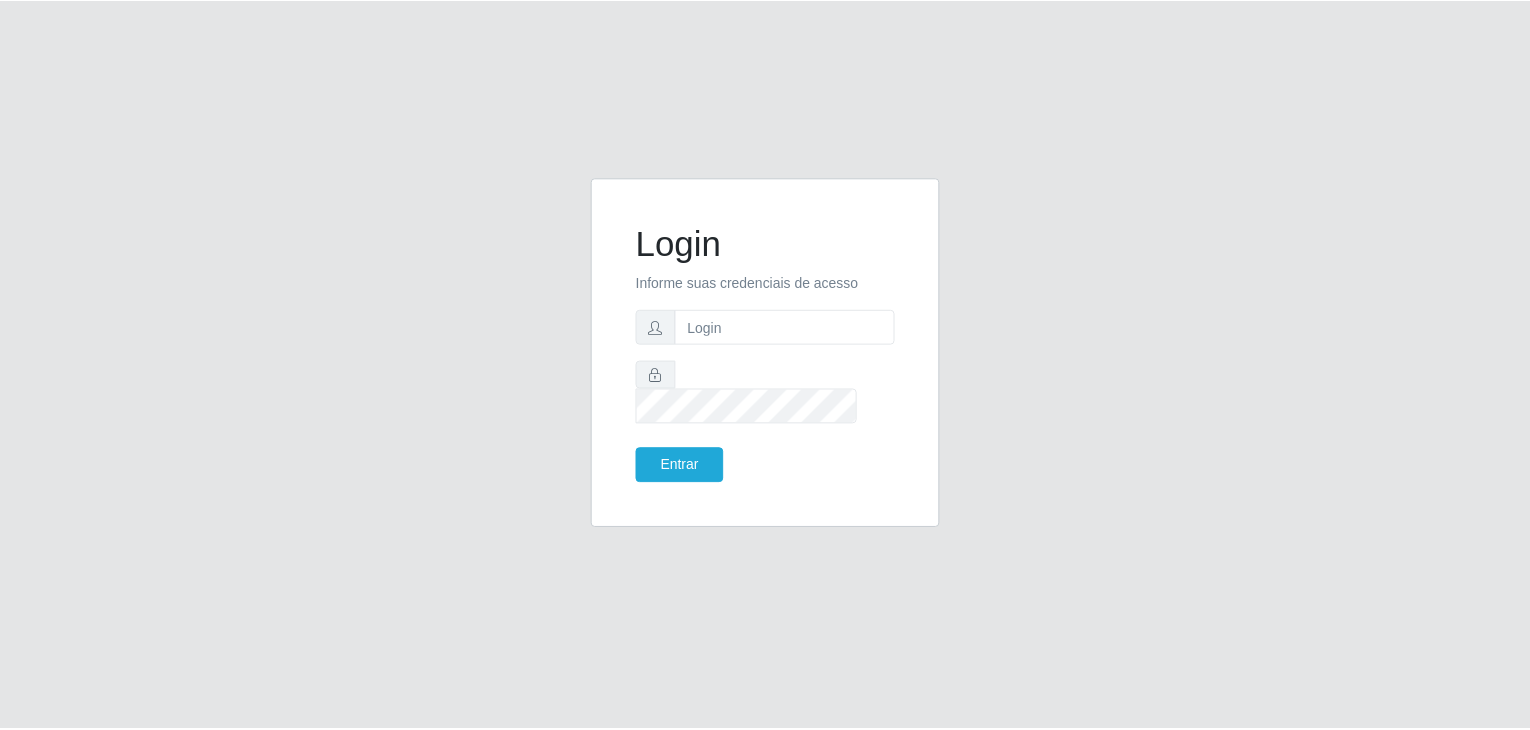 scroll, scrollTop: 0, scrollLeft: 0, axis: both 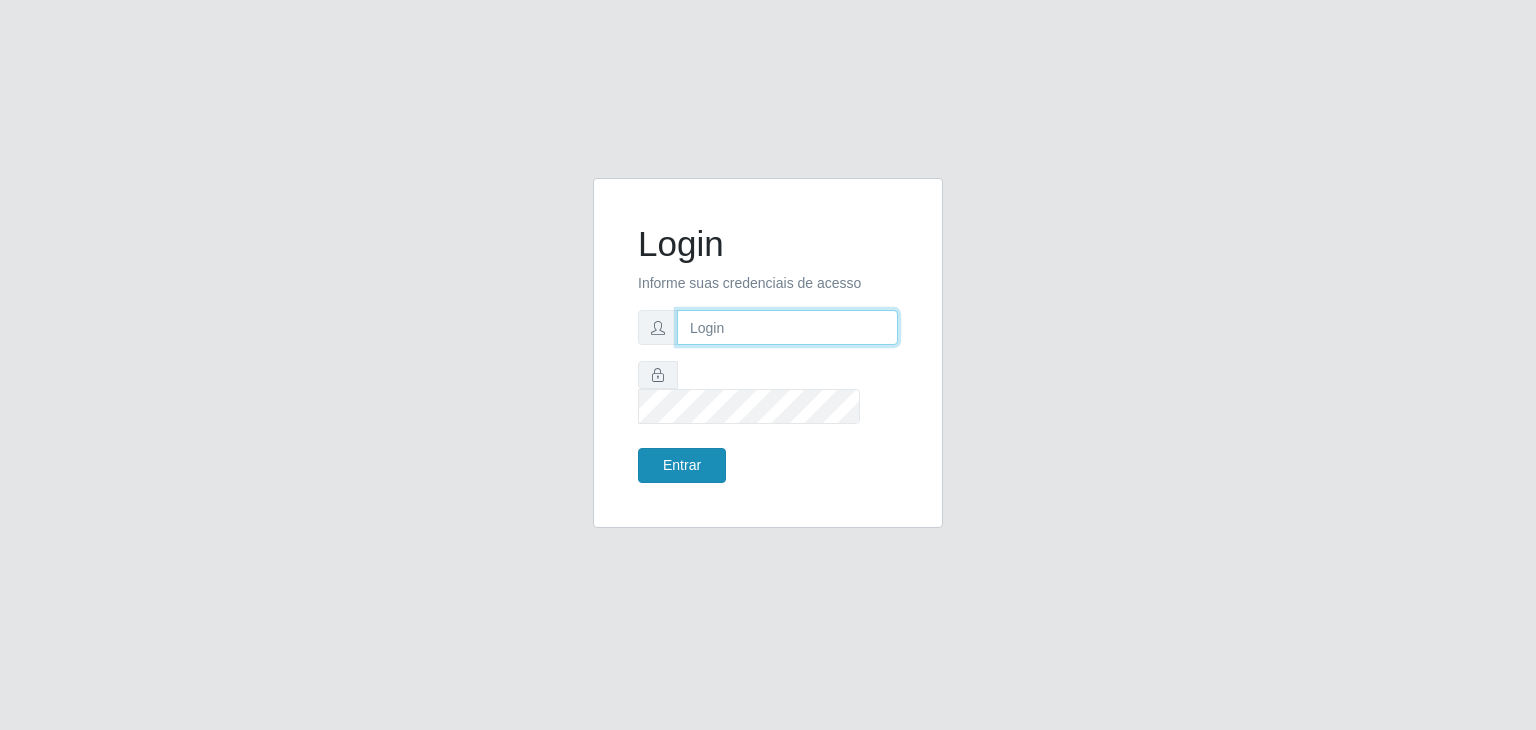 type on "jeisonrede@compras" 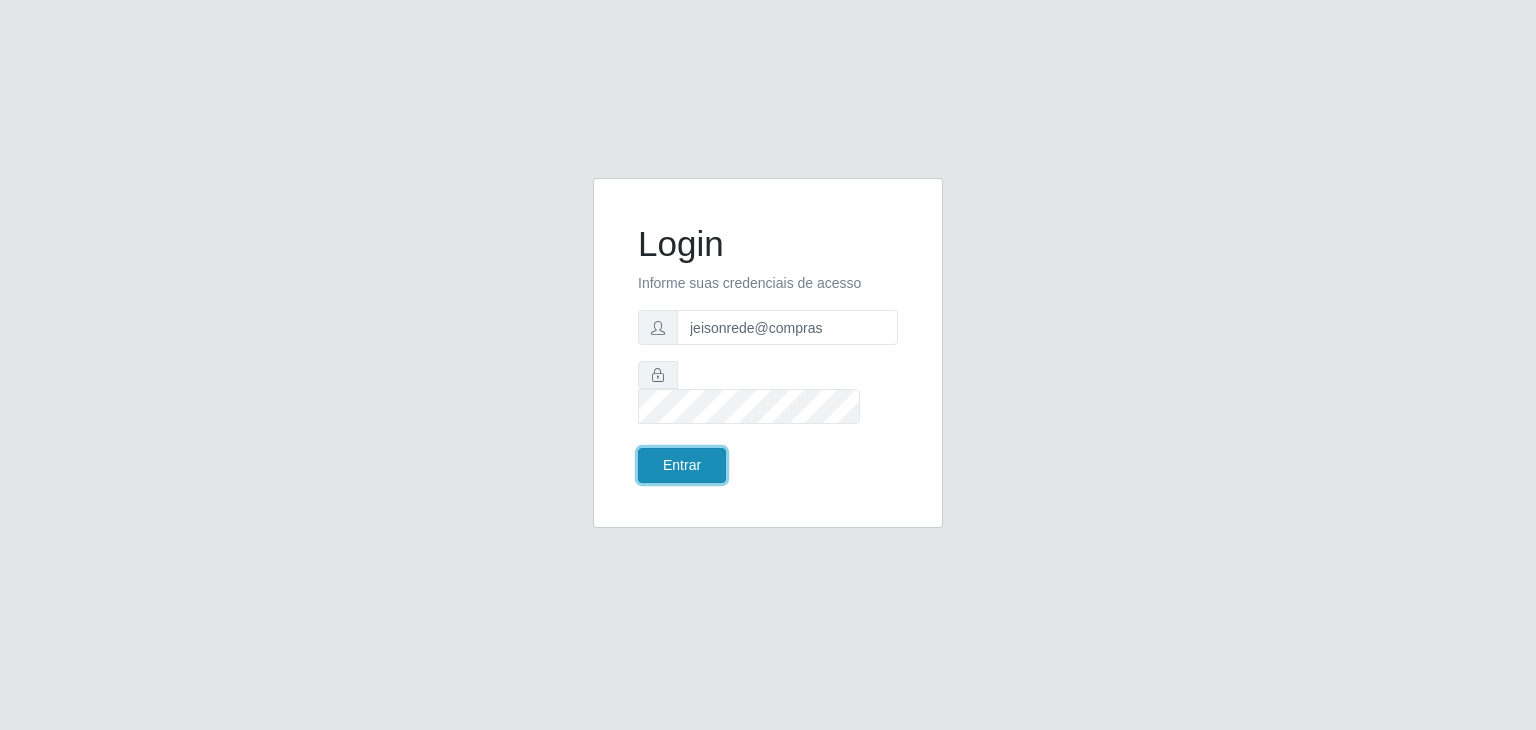 click on "Entrar" at bounding box center [682, 465] 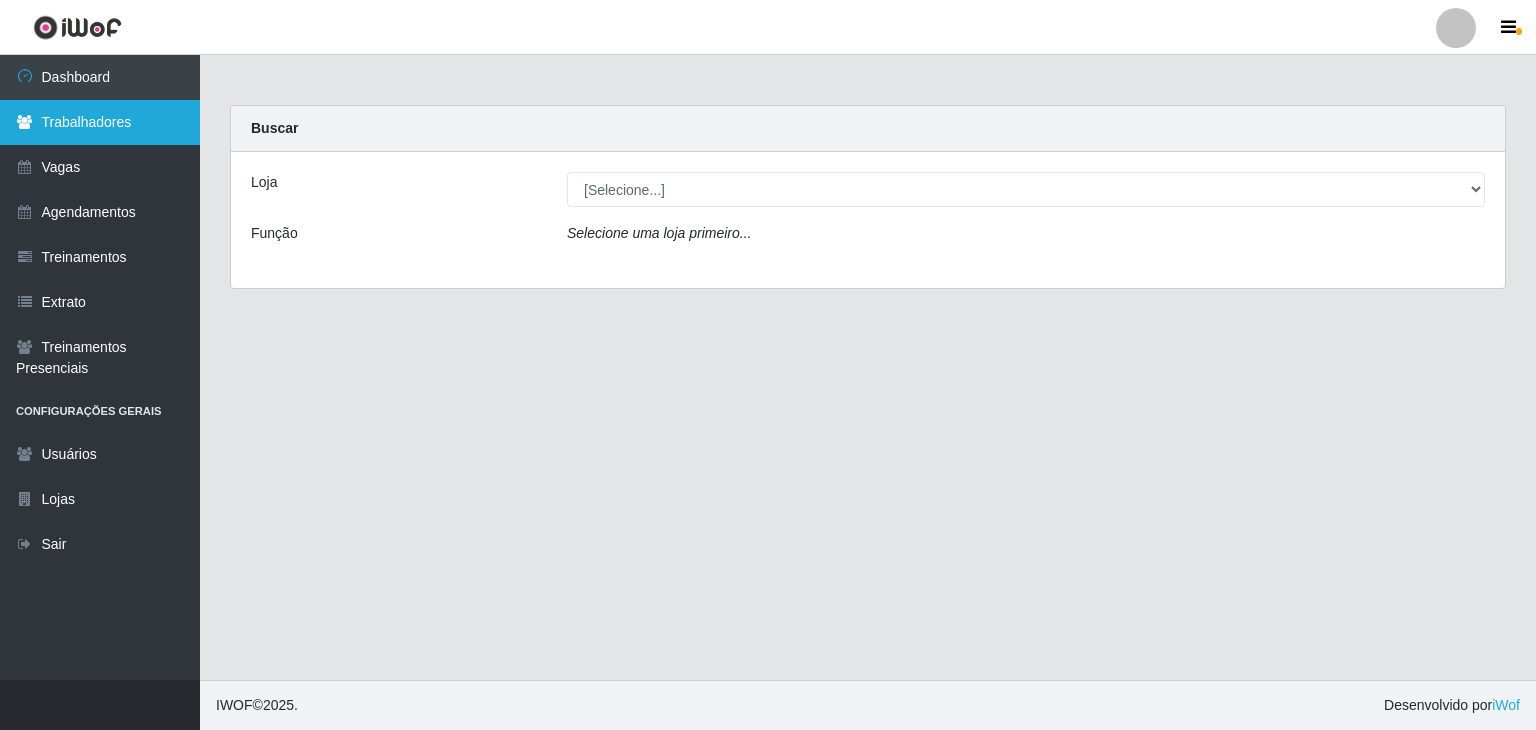 click on "Trabalhadores" at bounding box center (100, 122) 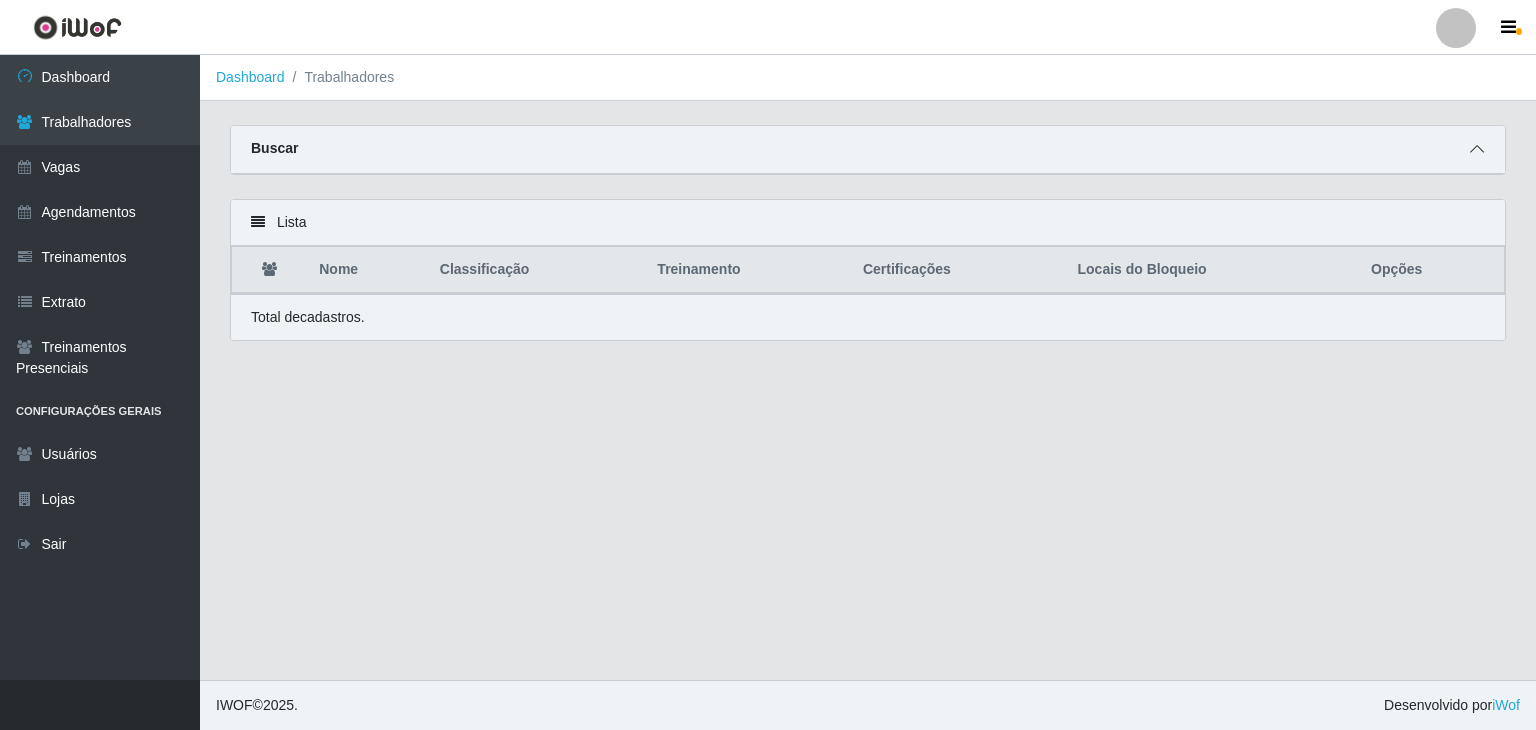 click at bounding box center [1477, 149] 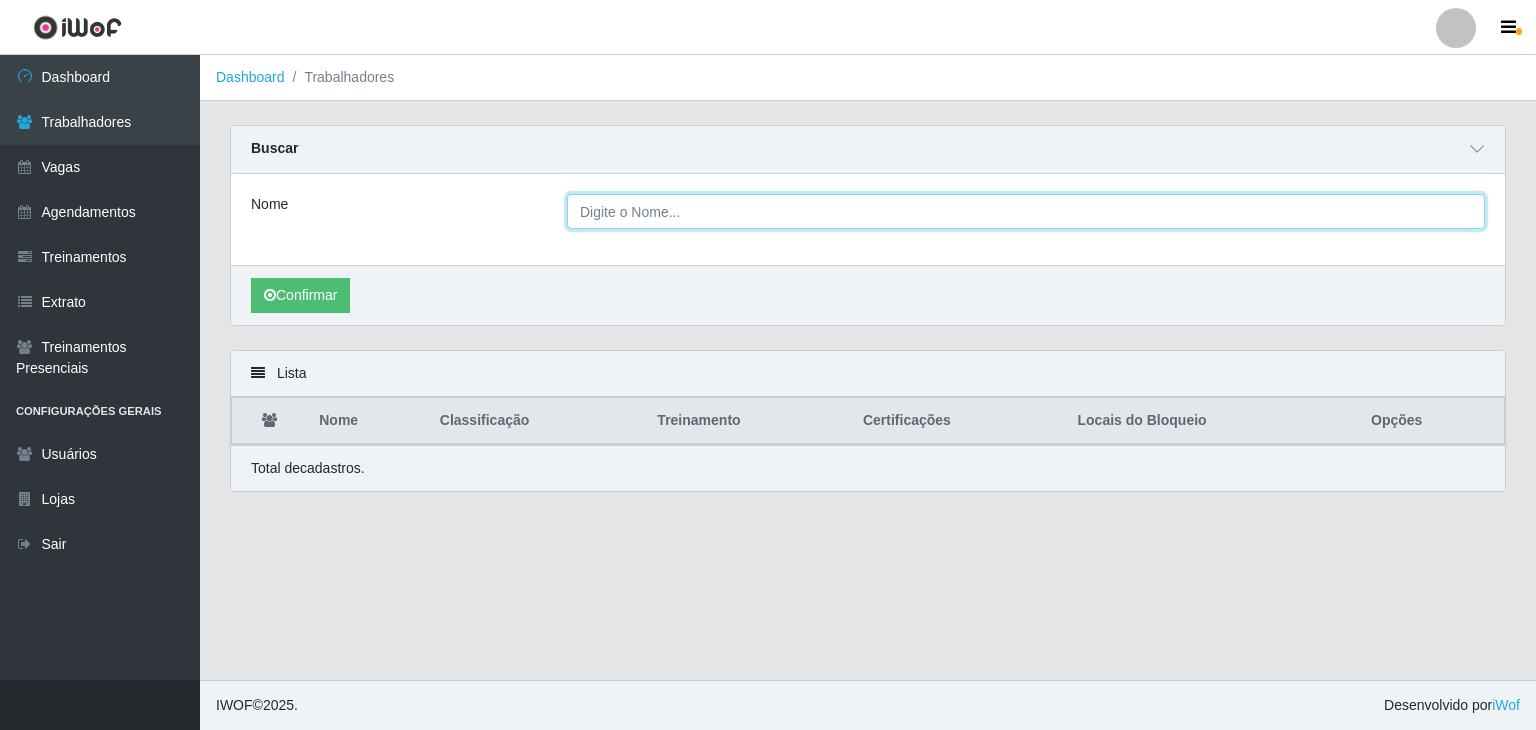 click on "Nome" at bounding box center (1026, 211) 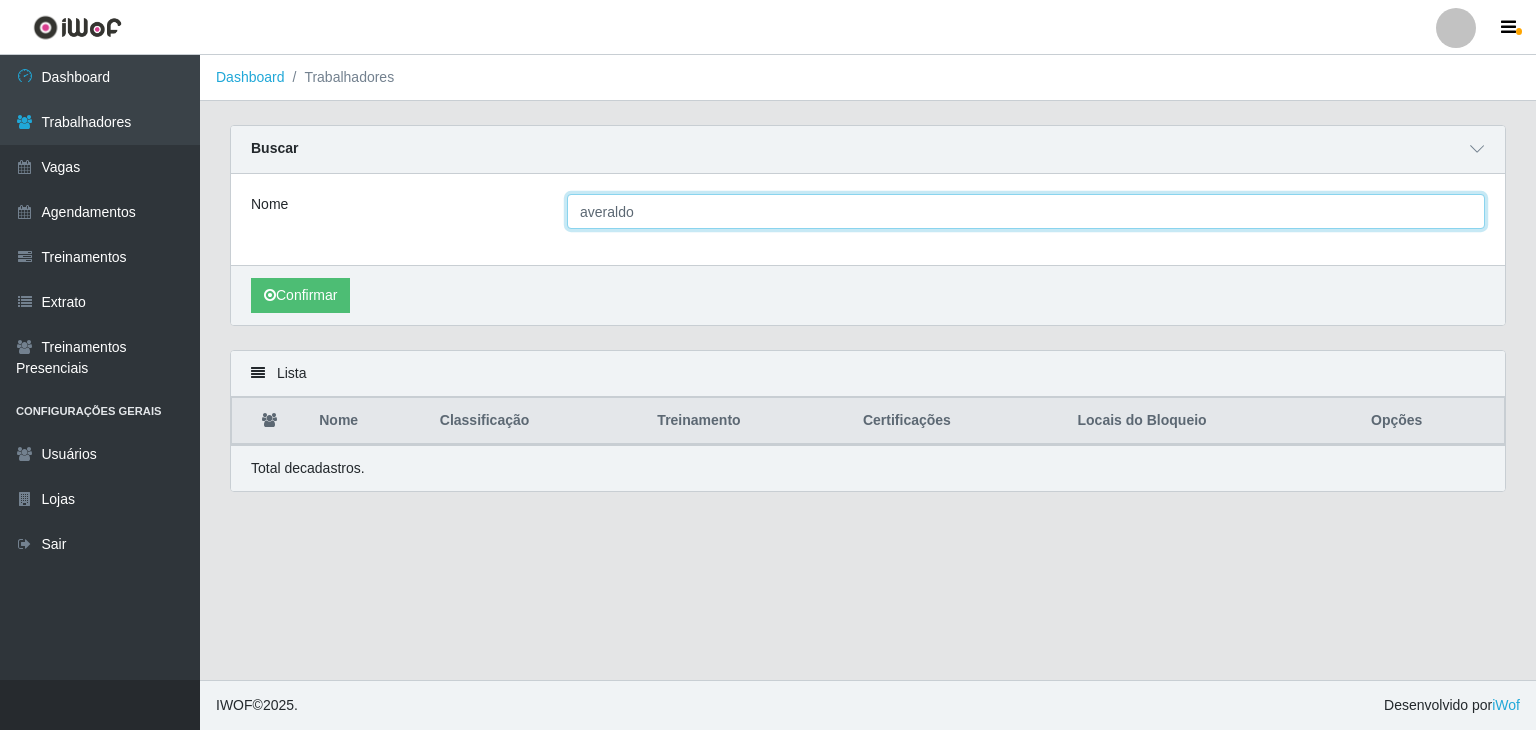 type on "averaldo" 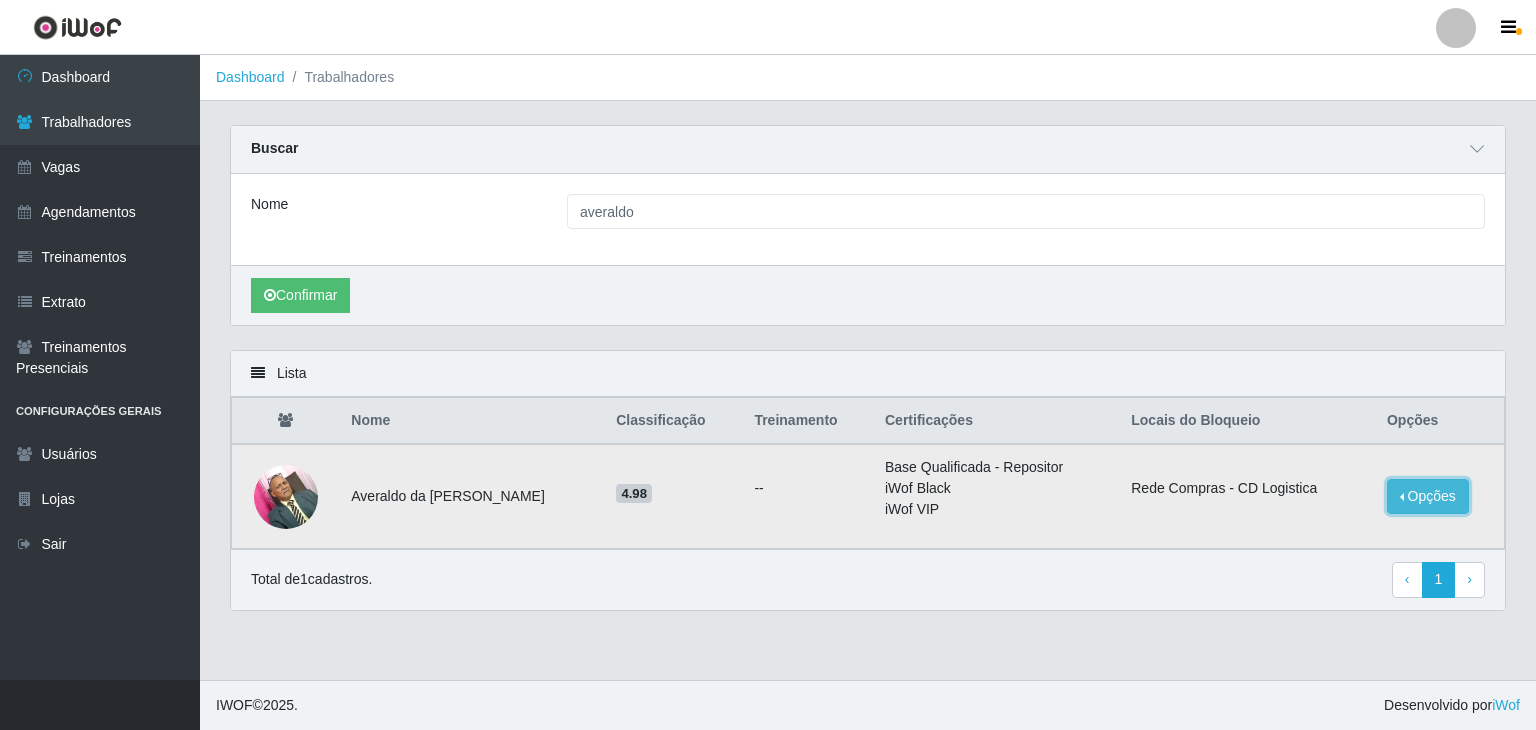 click on "Opções" at bounding box center [1428, 496] 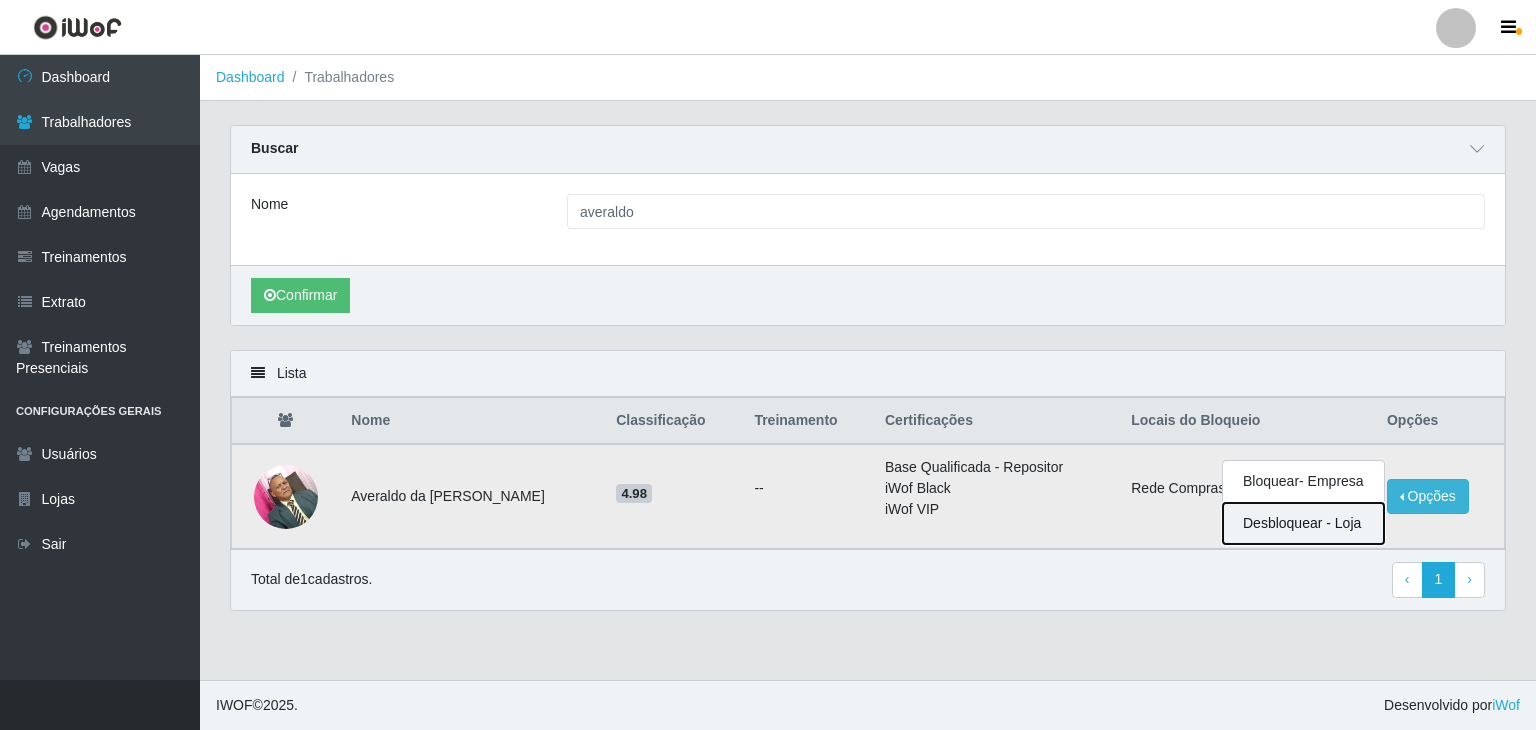 click on "Desbloquear   - Loja" at bounding box center [1303, 523] 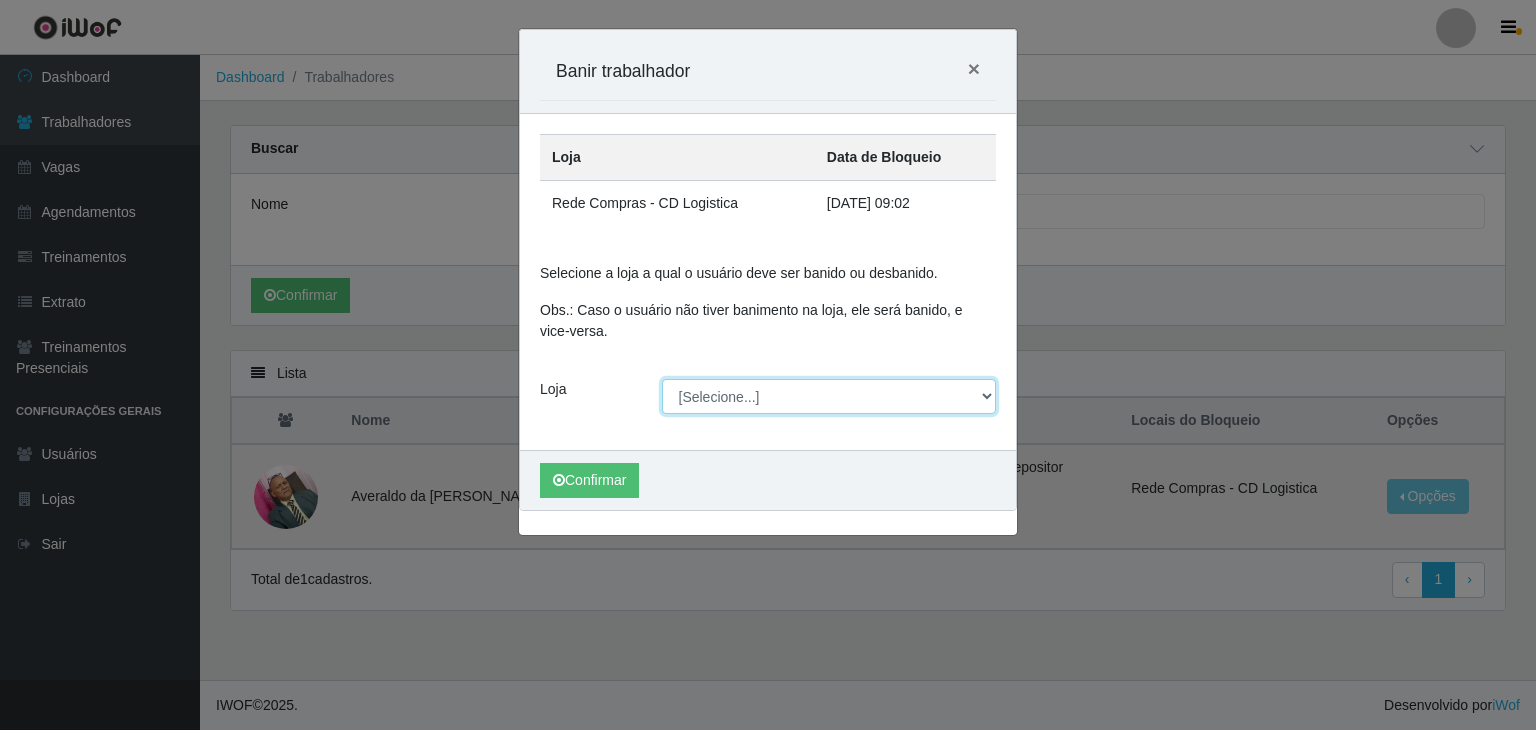 click on "[Selecione...] Rede Compras Supermercados - LOJA 1 Rede Compras Supermercados - LOJA 2 Rede Compras Supermercados - LOJA 3 Rede Compras Supermercados - LOJA 4 Rede Compras Supermercados - LOJA 5 Rede Compras Supermercados - LOJA 6" at bounding box center (829, 396) 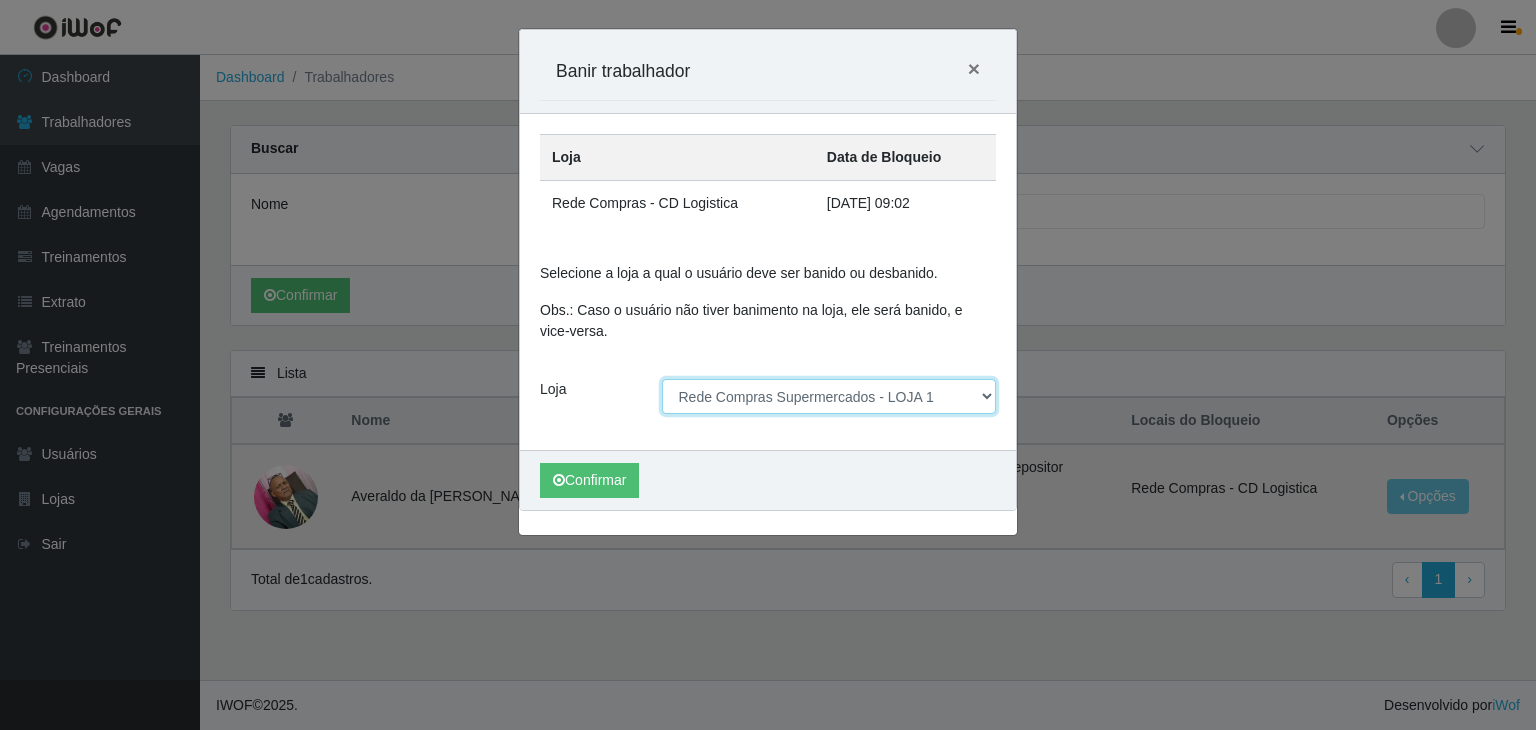 click on "[Selecione...] Rede Compras Supermercados - LOJA 1 Rede Compras Supermercados - LOJA 2 Rede Compras Supermercados - LOJA 3 Rede Compras Supermercados - LOJA 4 Rede Compras Supermercados - LOJA 5 Rede Compras Supermercados - LOJA 6" at bounding box center [829, 396] 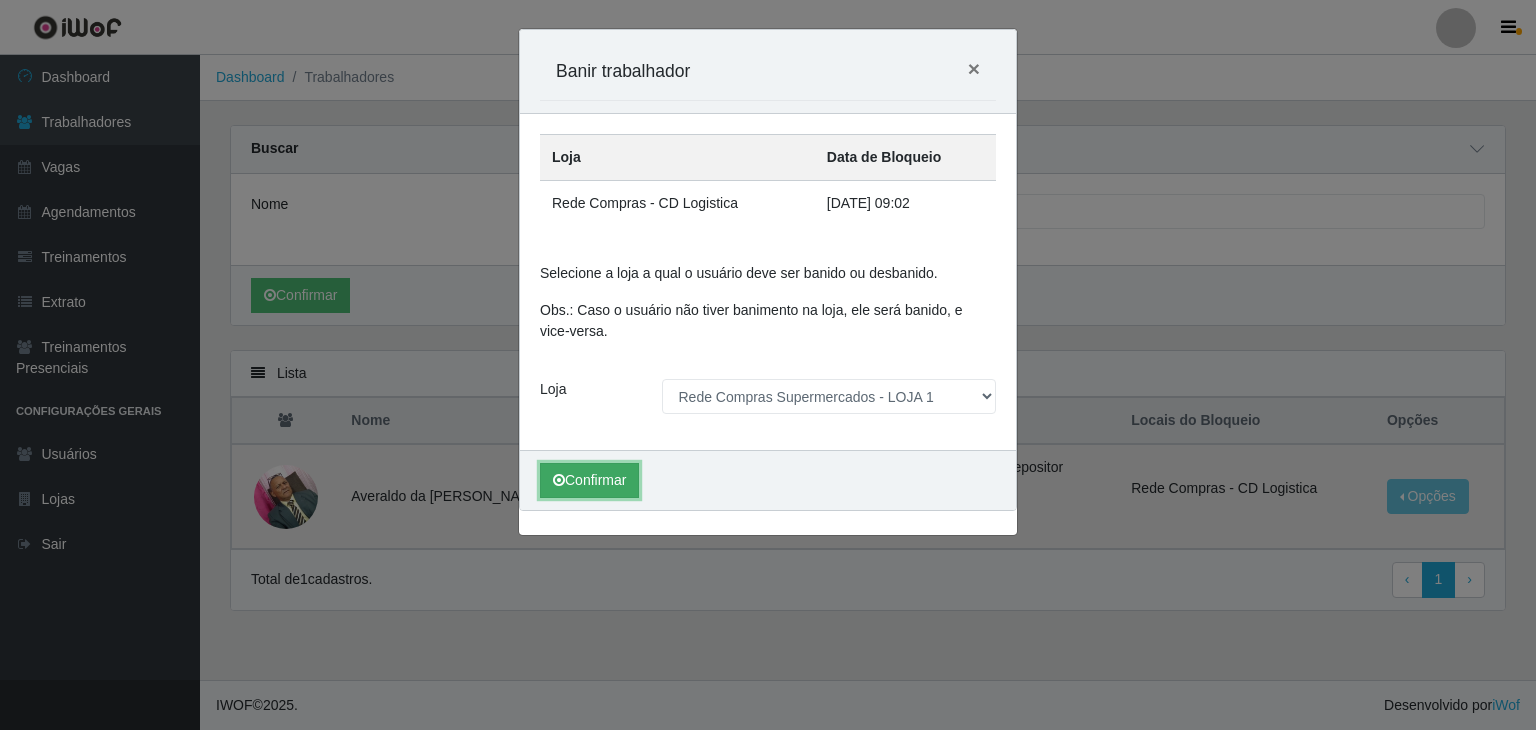 click on "Confirmar" at bounding box center (589, 480) 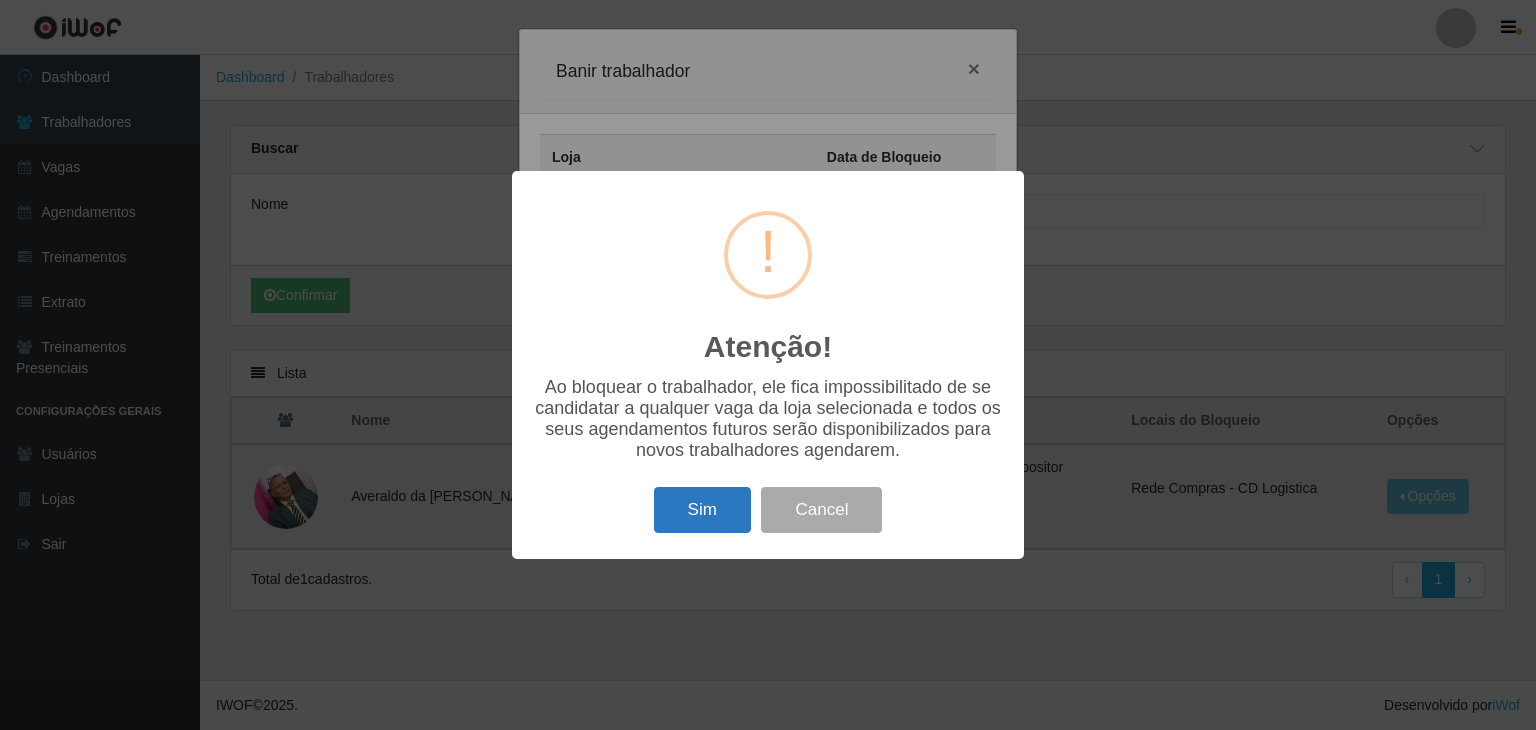 click on "Sim" at bounding box center (702, 510) 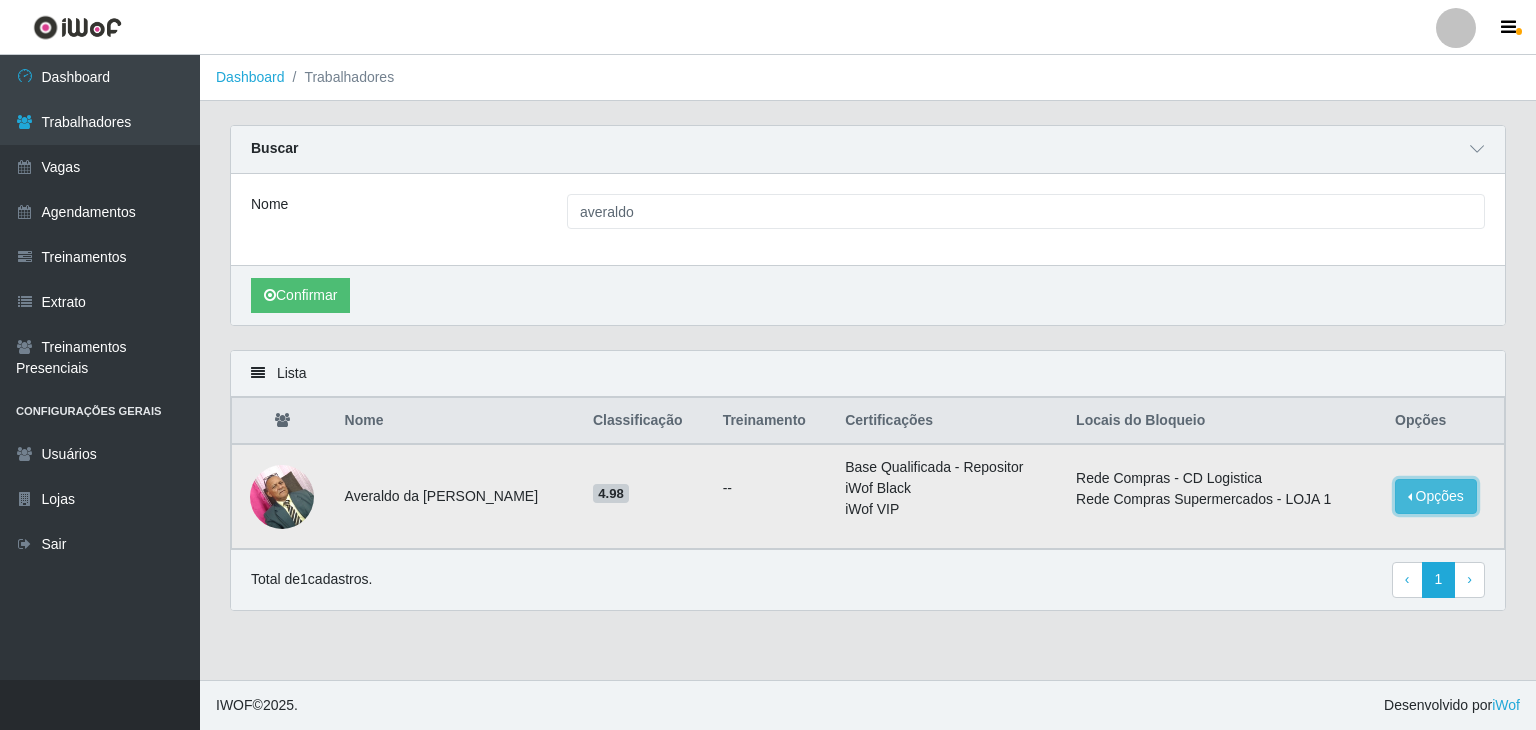 click on "Opções" at bounding box center [1436, 496] 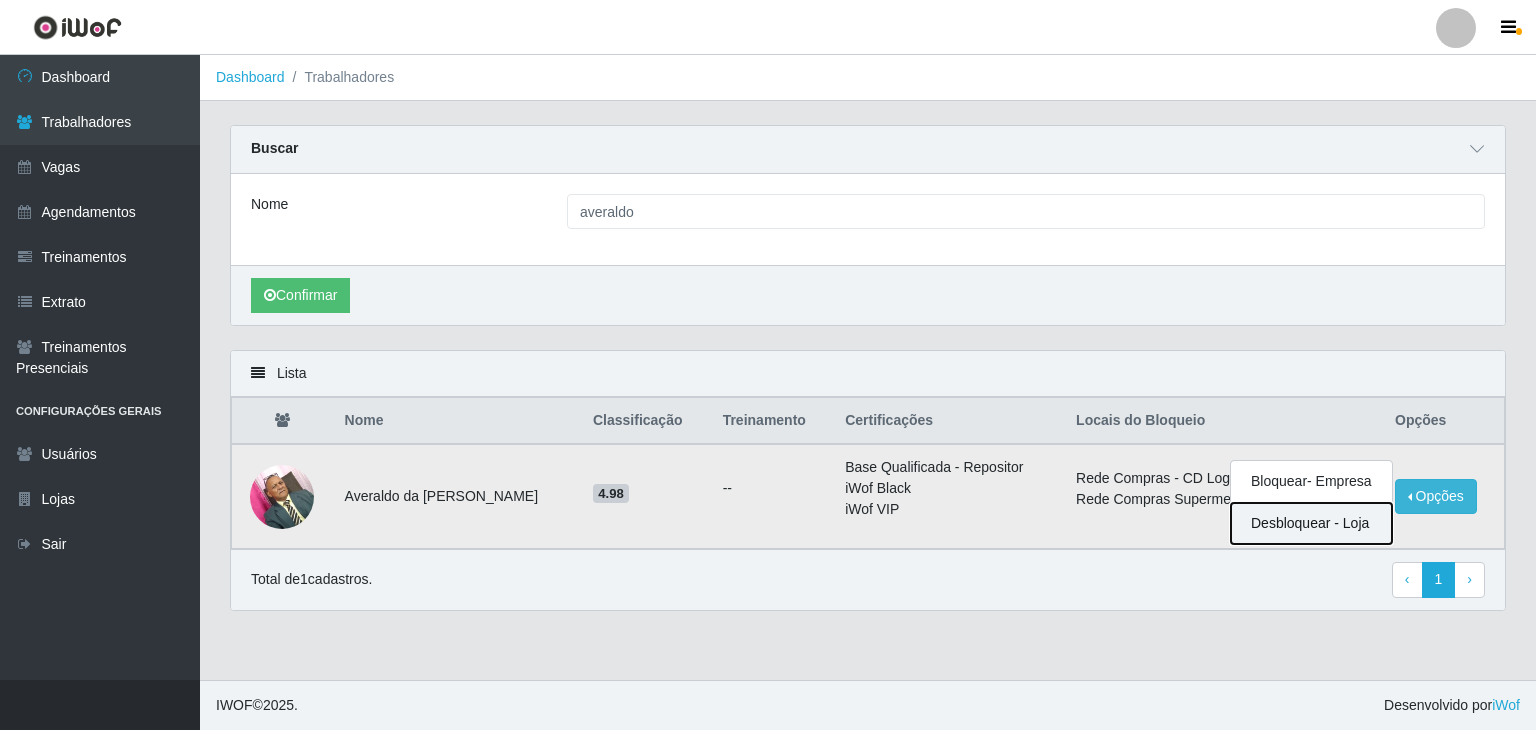 click on "Desbloquear   - Loja" at bounding box center (1311, 523) 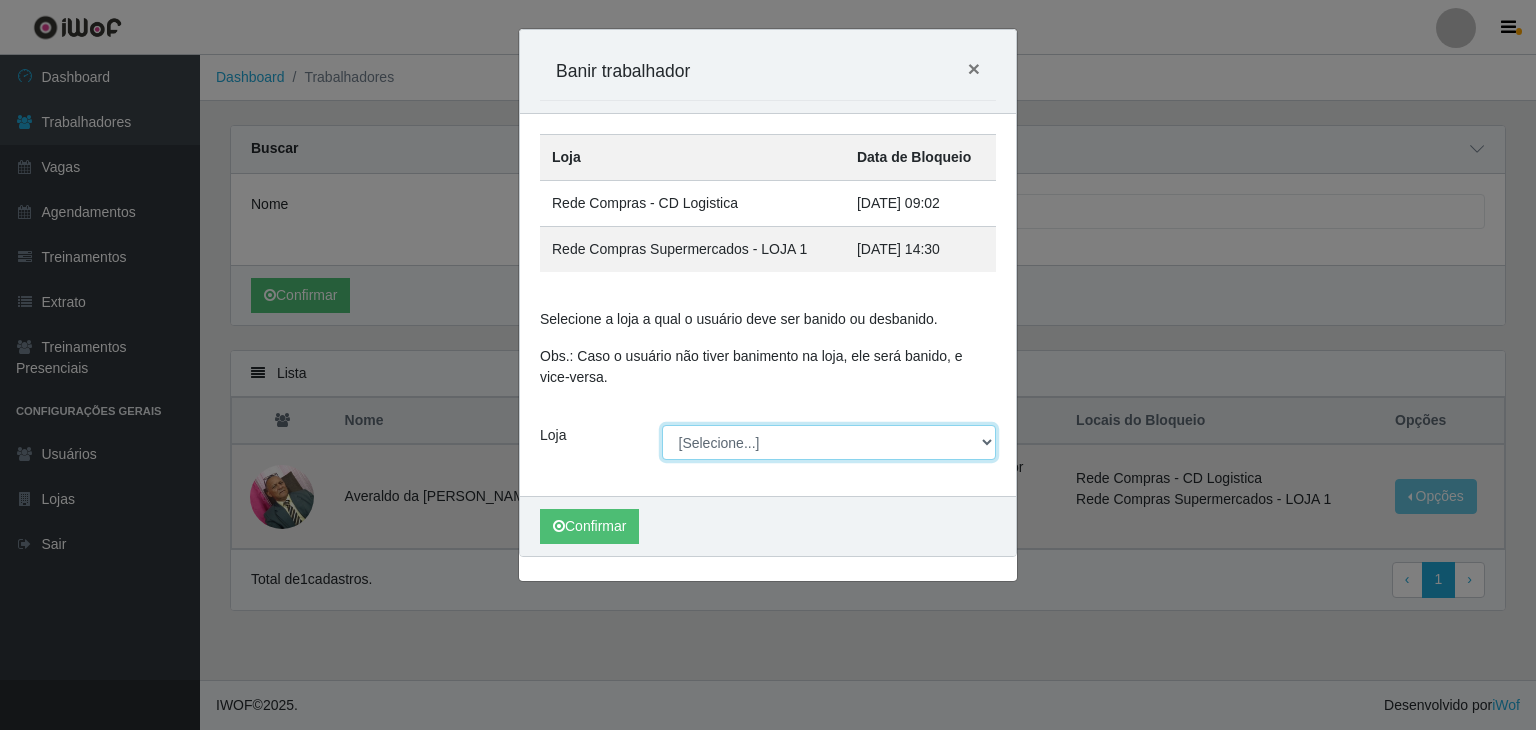 click on "[Selecione...] Rede Compras Supermercados - LOJA 1 Rede Compras Supermercados - LOJA 2 Rede Compras Supermercados - LOJA 3 Rede Compras Supermercados - LOJA 4 Rede Compras Supermercados - LOJA 5 Rede Compras Supermercados - LOJA 6" at bounding box center (829, 442) 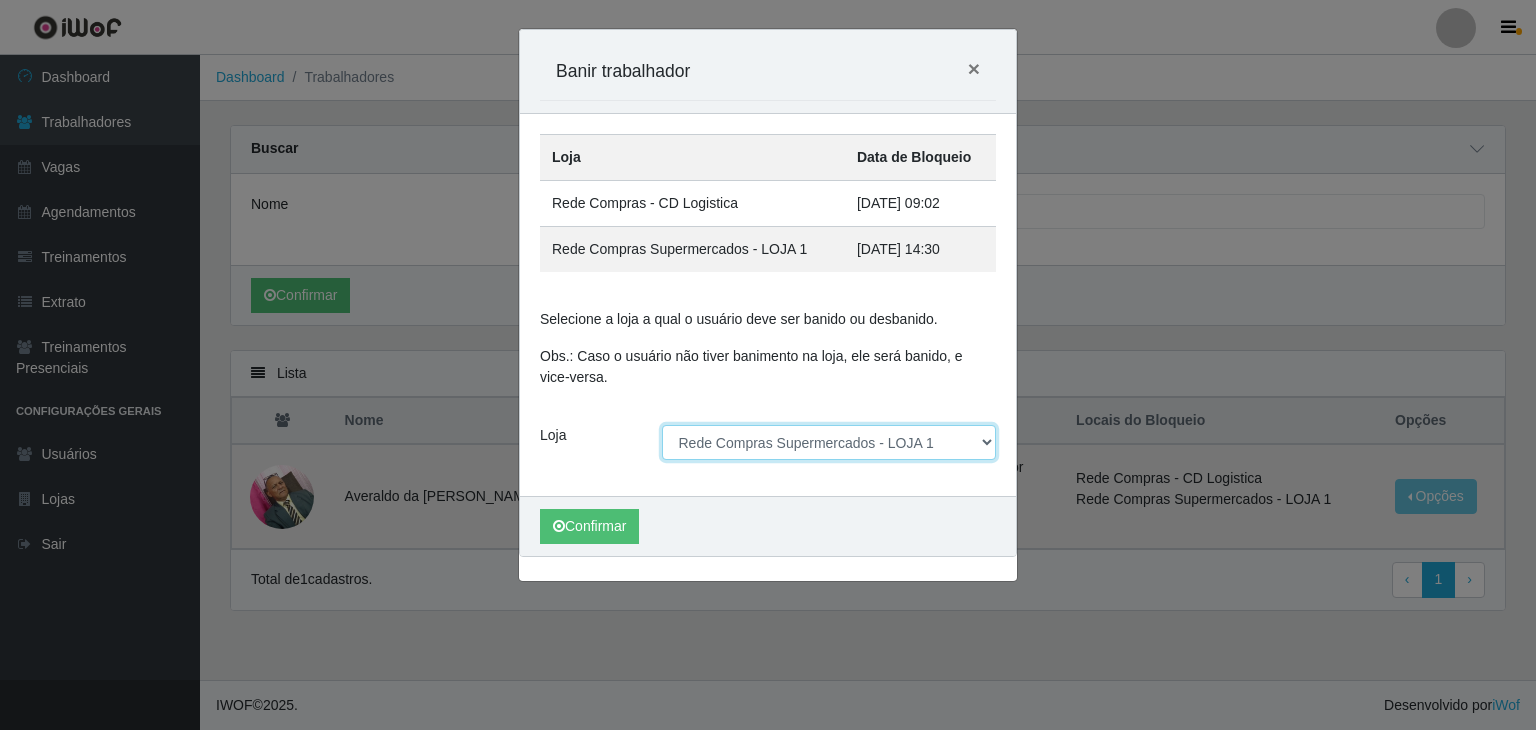 click on "[Selecione...] Rede Compras Supermercados - LOJA 1 Rede Compras Supermercados - LOJA 2 Rede Compras Supermercados - LOJA 3 Rede Compras Supermercados - LOJA 4 Rede Compras Supermercados - LOJA 5 Rede Compras Supermercados - LOJA 6" at bounding box center (829, 442) 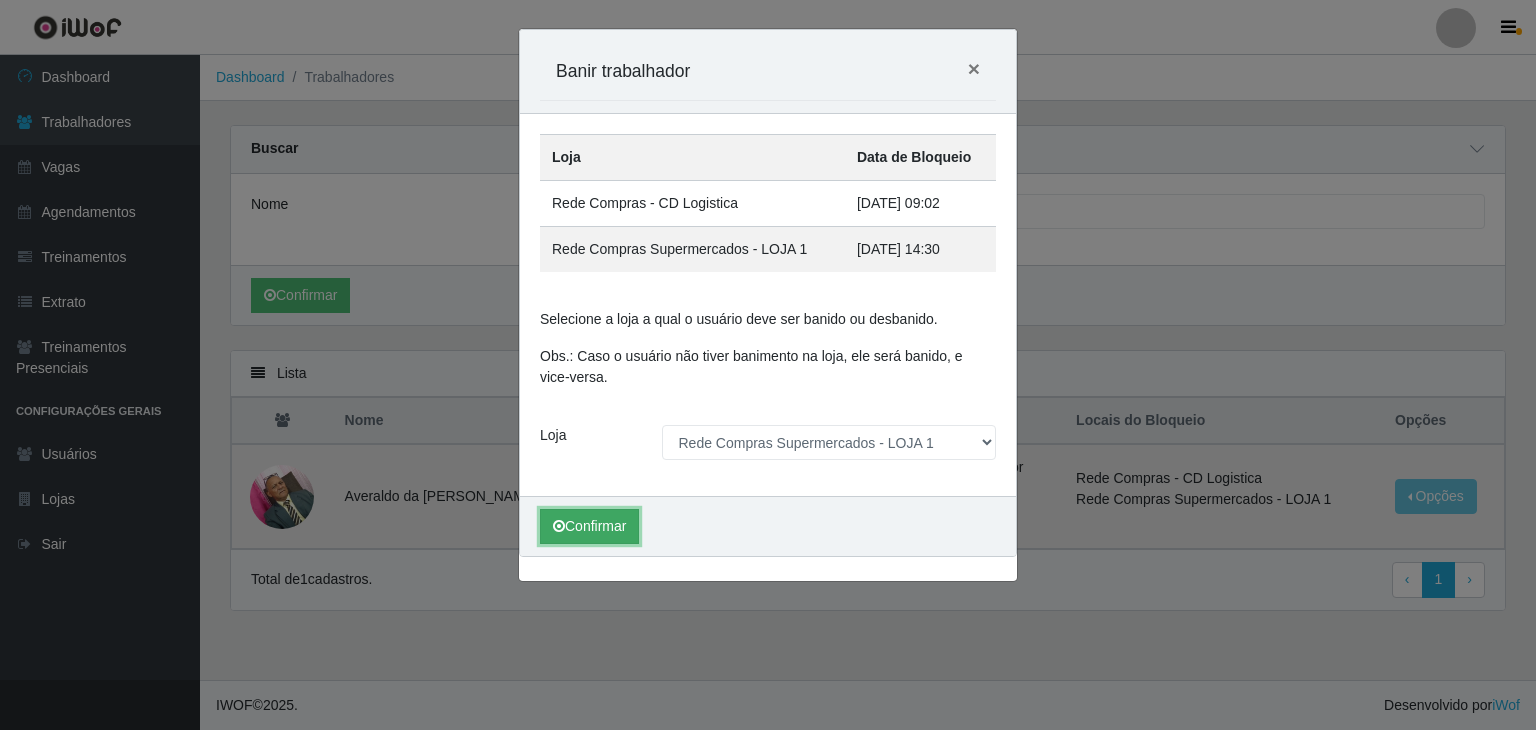 click on "Confirmar" at bounding box center [589, 526] 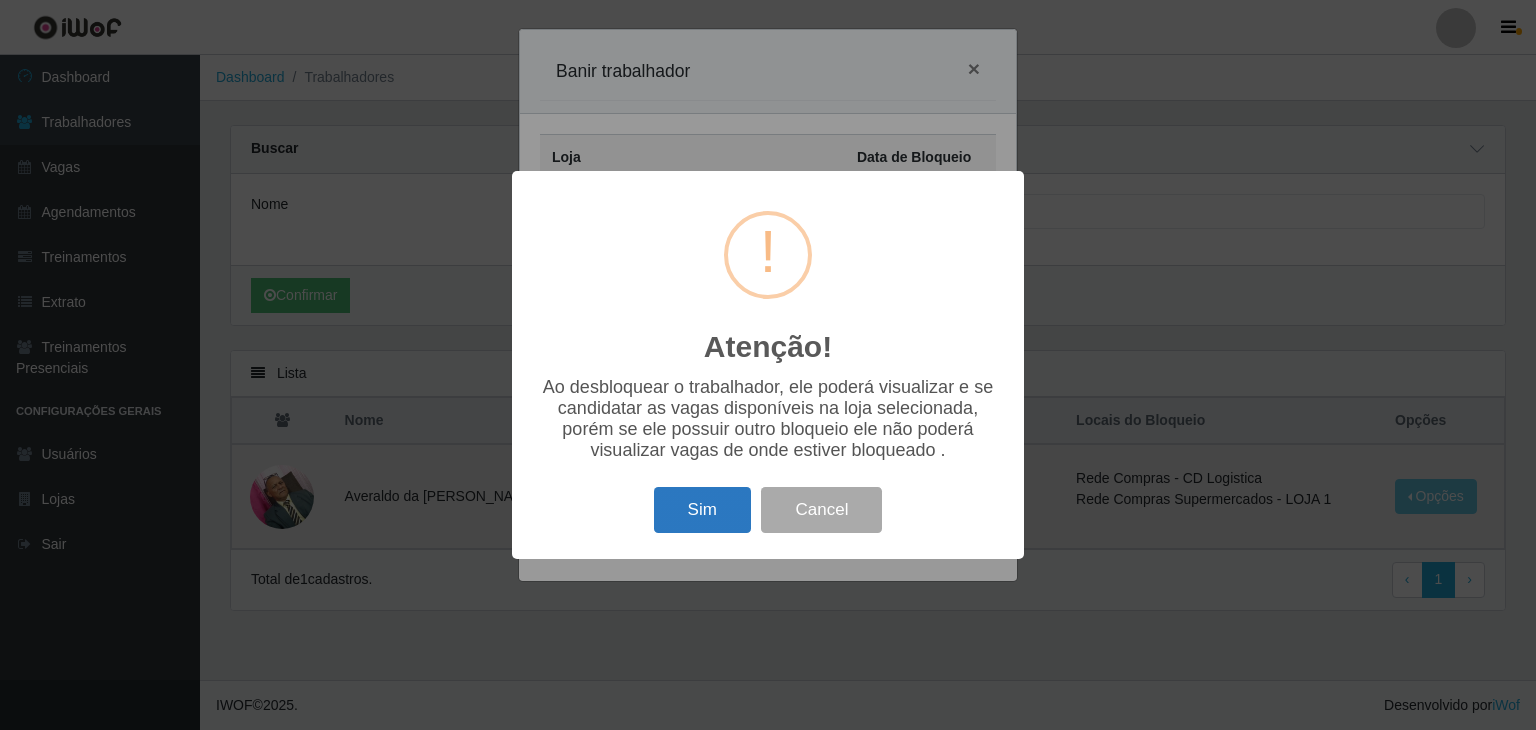 click on "Sim" at bounding box center [702, 510] 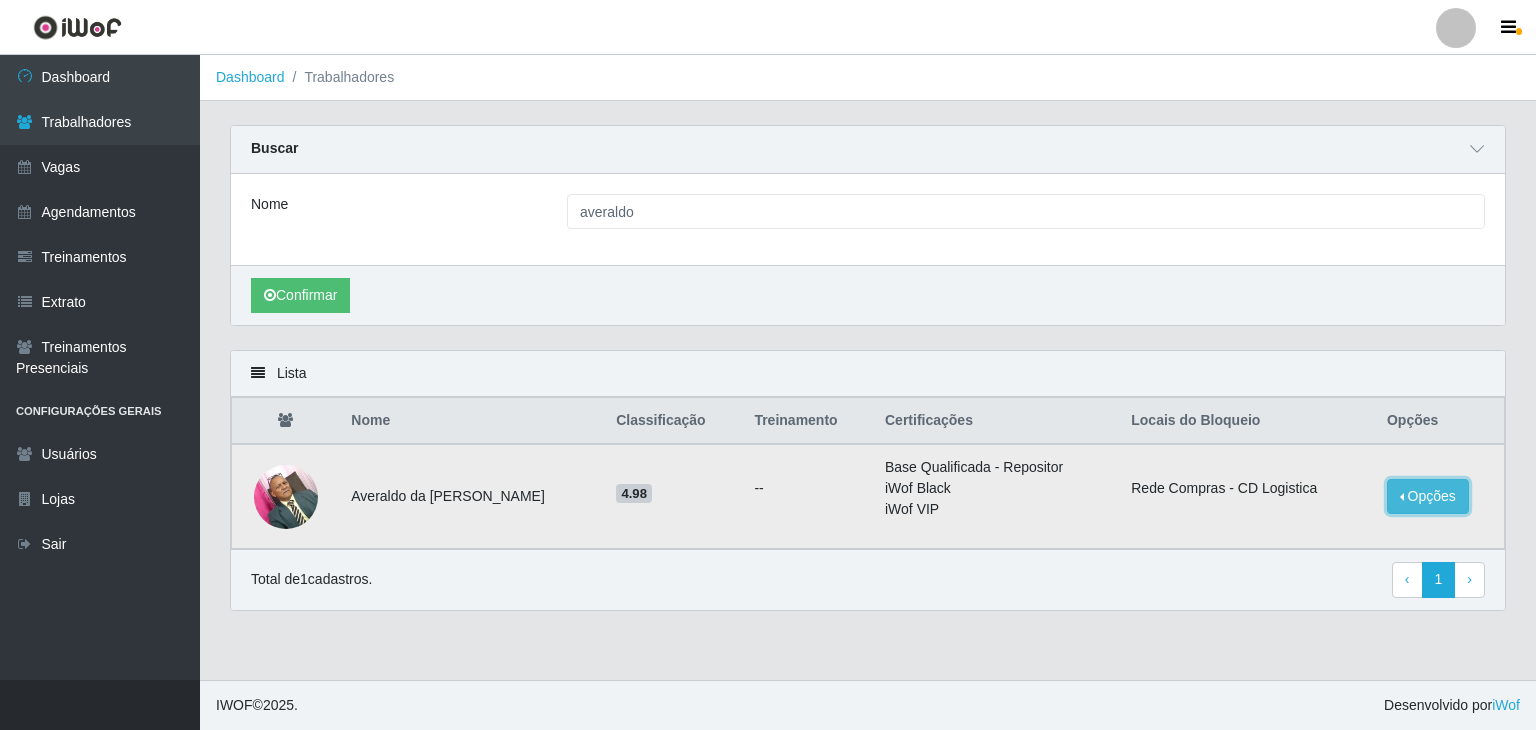 click on "Opções" at bounding box center [1428, 496] 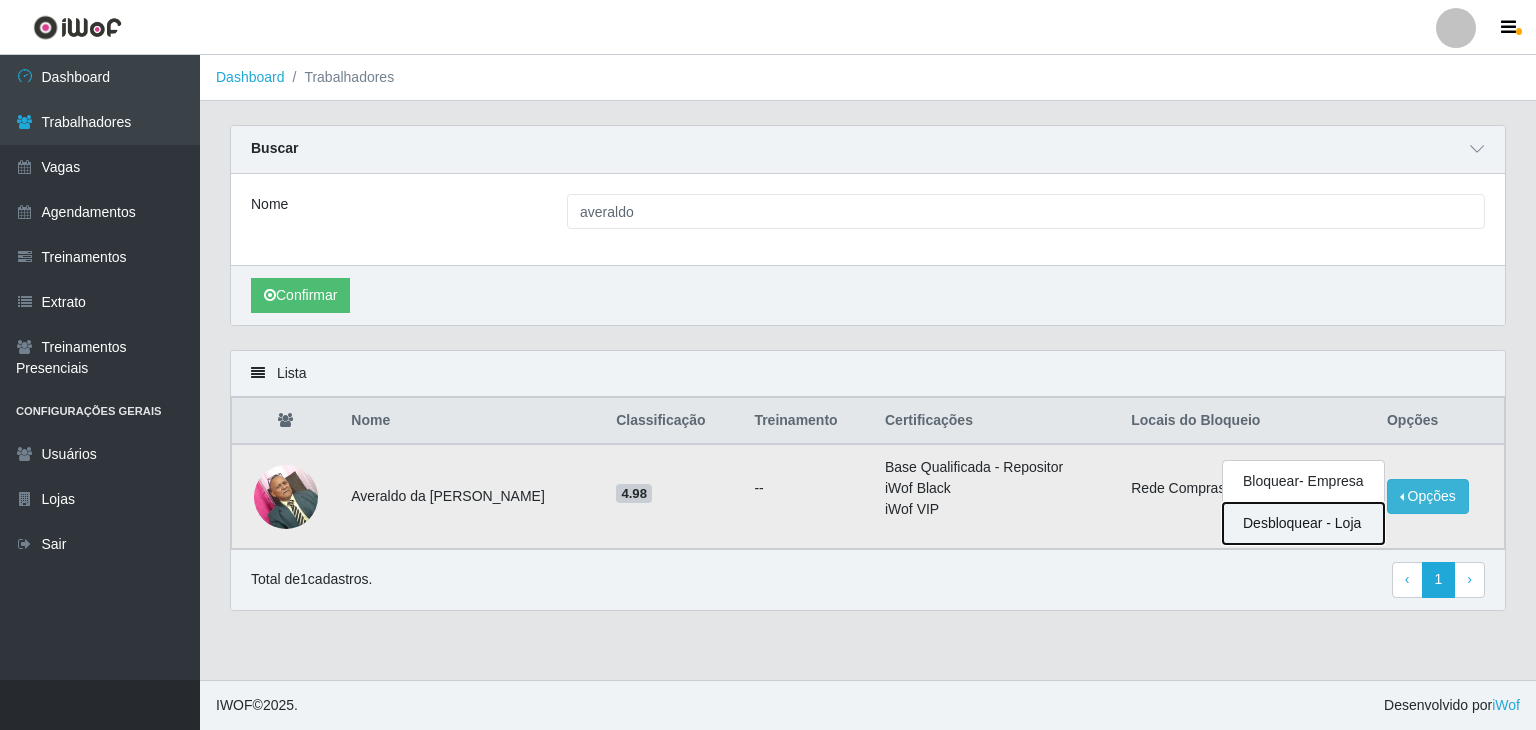 click on "Desbloquear   - Loja" at bounding box center (1303, 523) 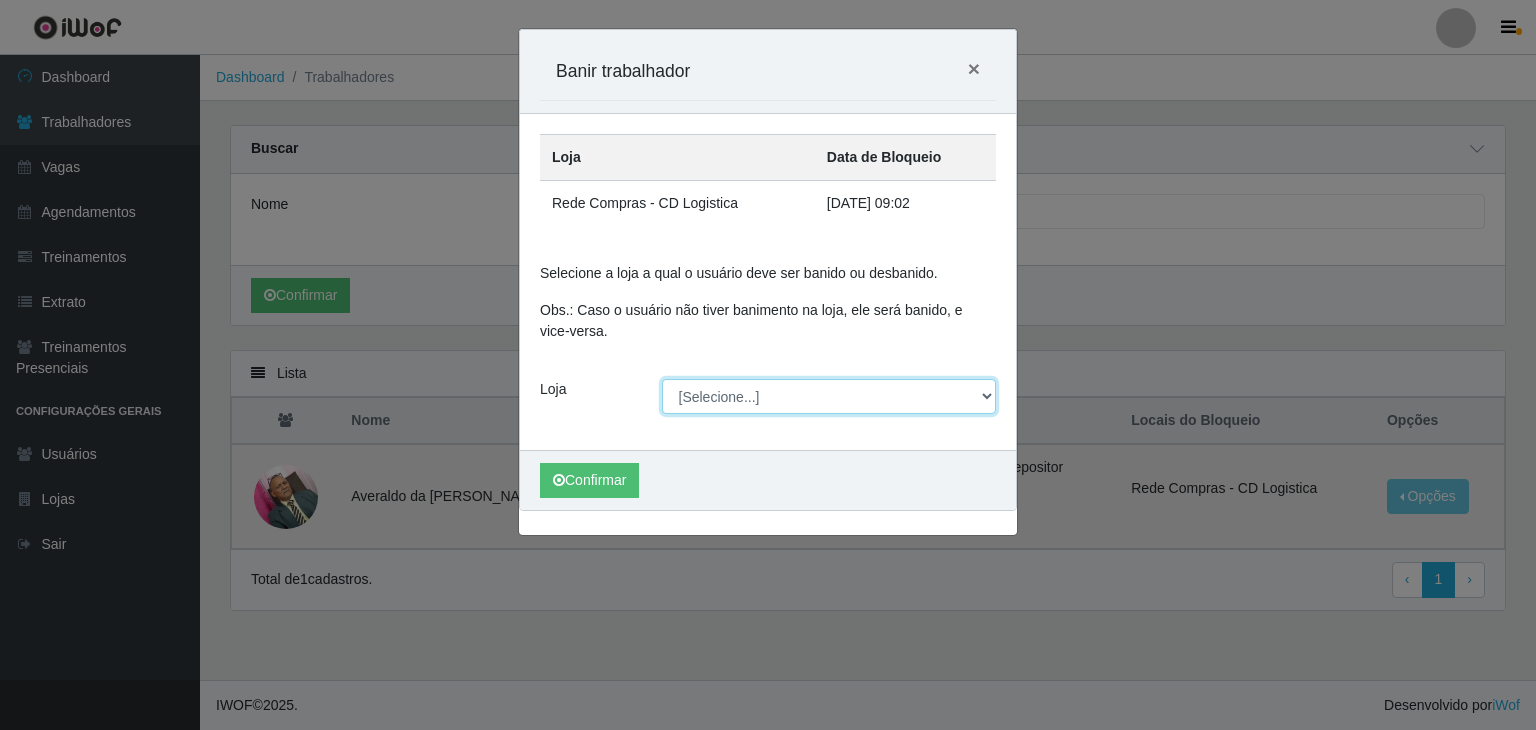 click on "[Selecione...] Rede Compras Supermercados - LOJA 1 Rede Compras Supermercados - LOJA 2 Rede Compras Supermercados - LOJA 3 Rede Compras Supermercados - LOJA 4 Rede Compras Supermercados - LOJA 5 Rede Compras Supermercados - LOJA 6" at bounding box center [829, 396] 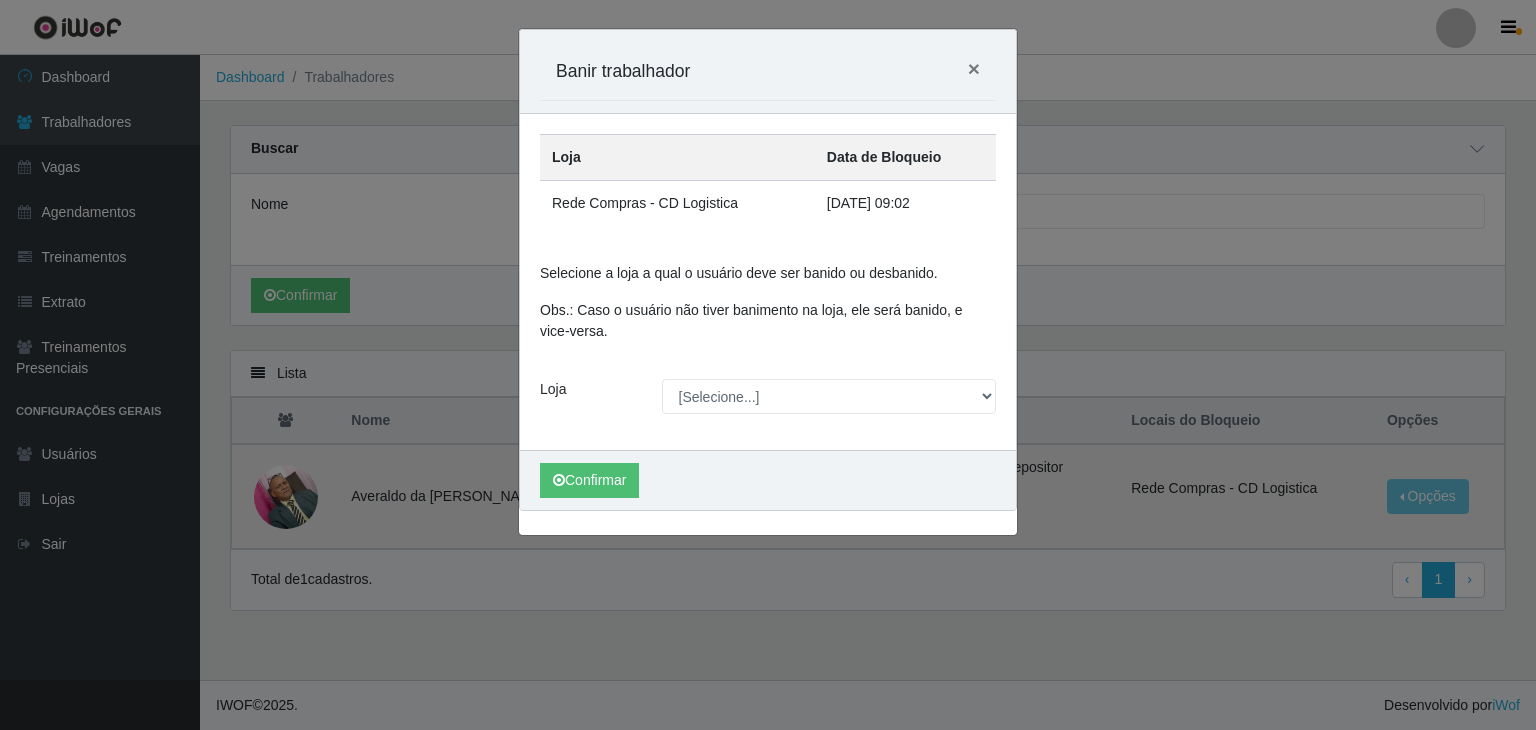 click on "Obs.: Caso o usuário não tiver banimento na loja, ele será banido, e vice-versa." at bounding box center [768, 321] 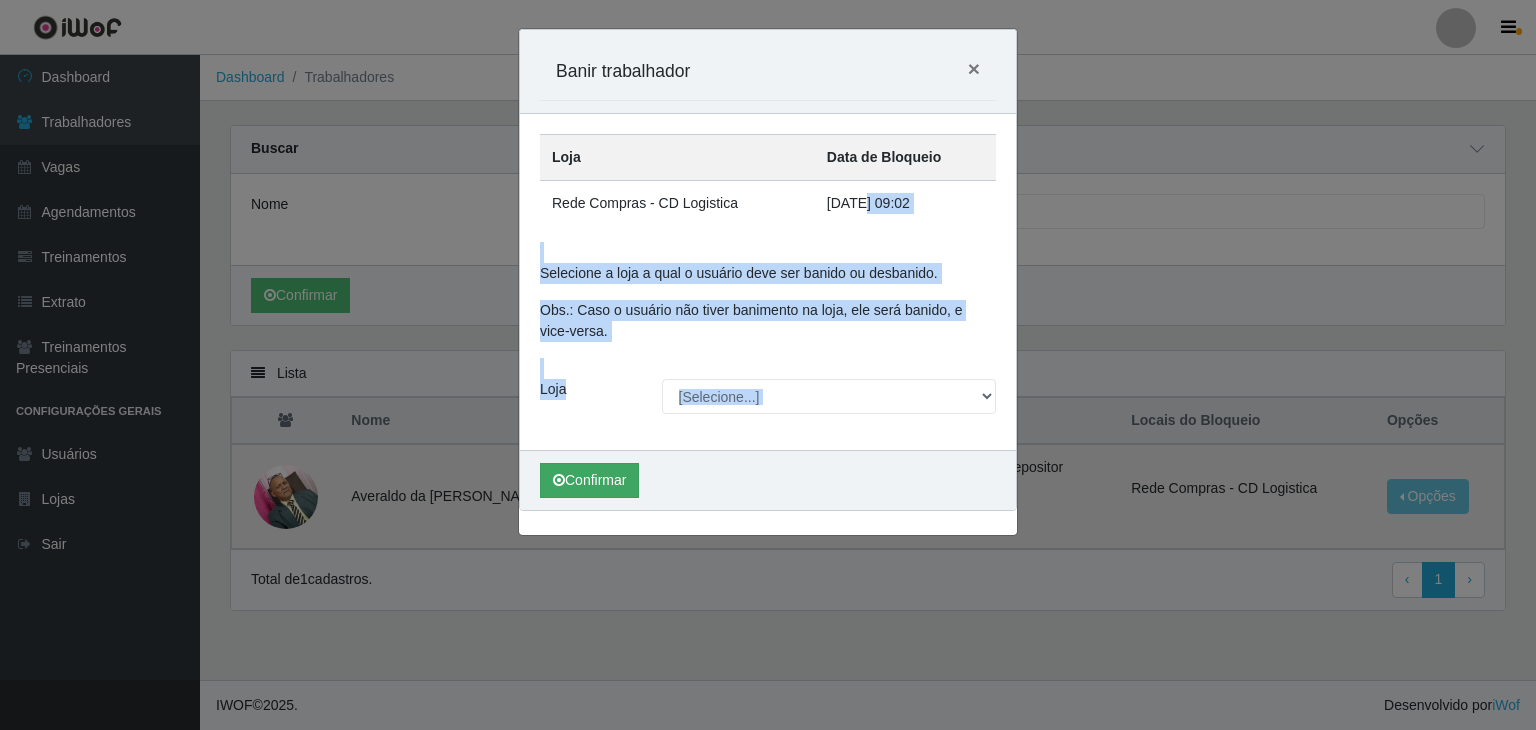 drag, startPoint x: 861, startPoint y: 194, endPoint x: 572, endPoint y: 481, distance: 407.29596 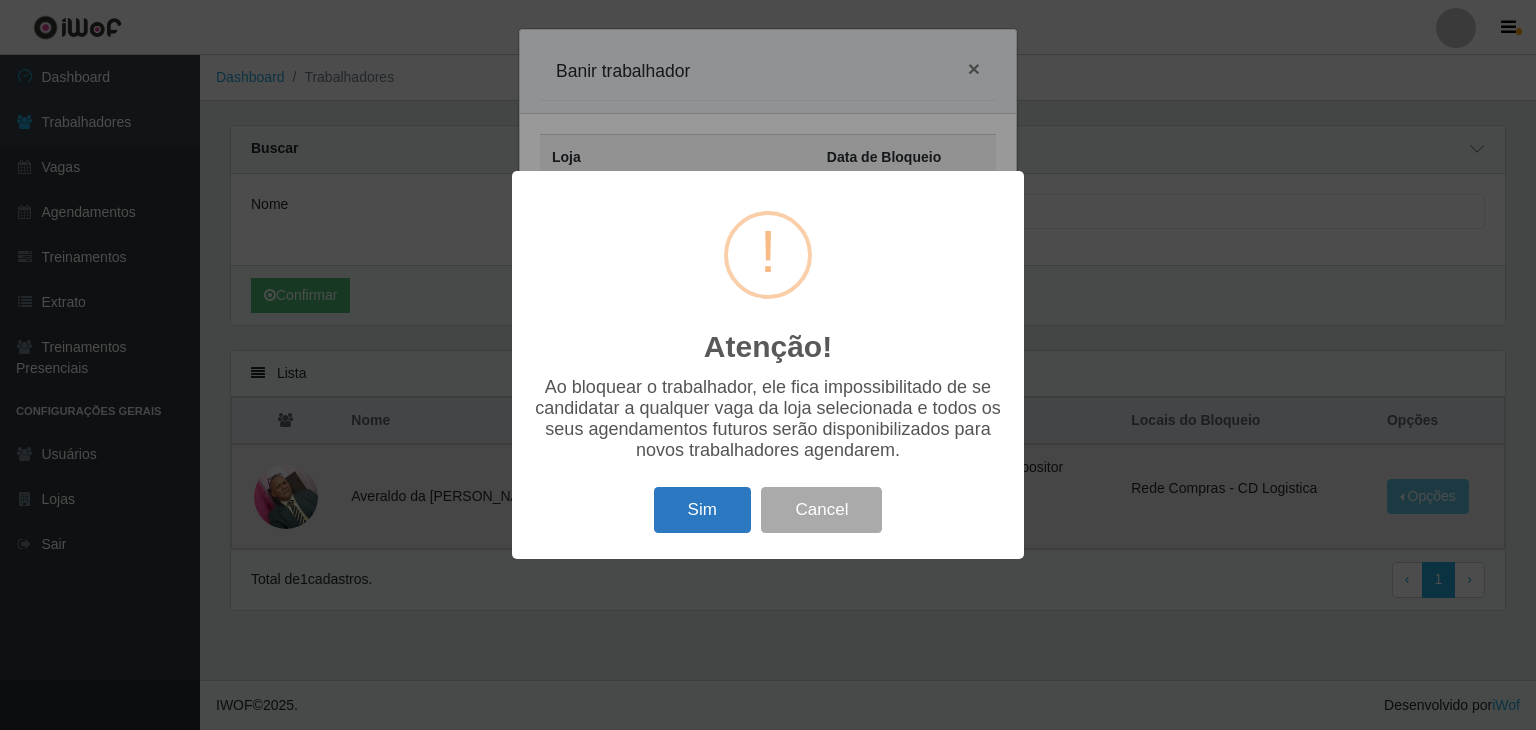 click on "Sim" at bounding box center [702, 510] 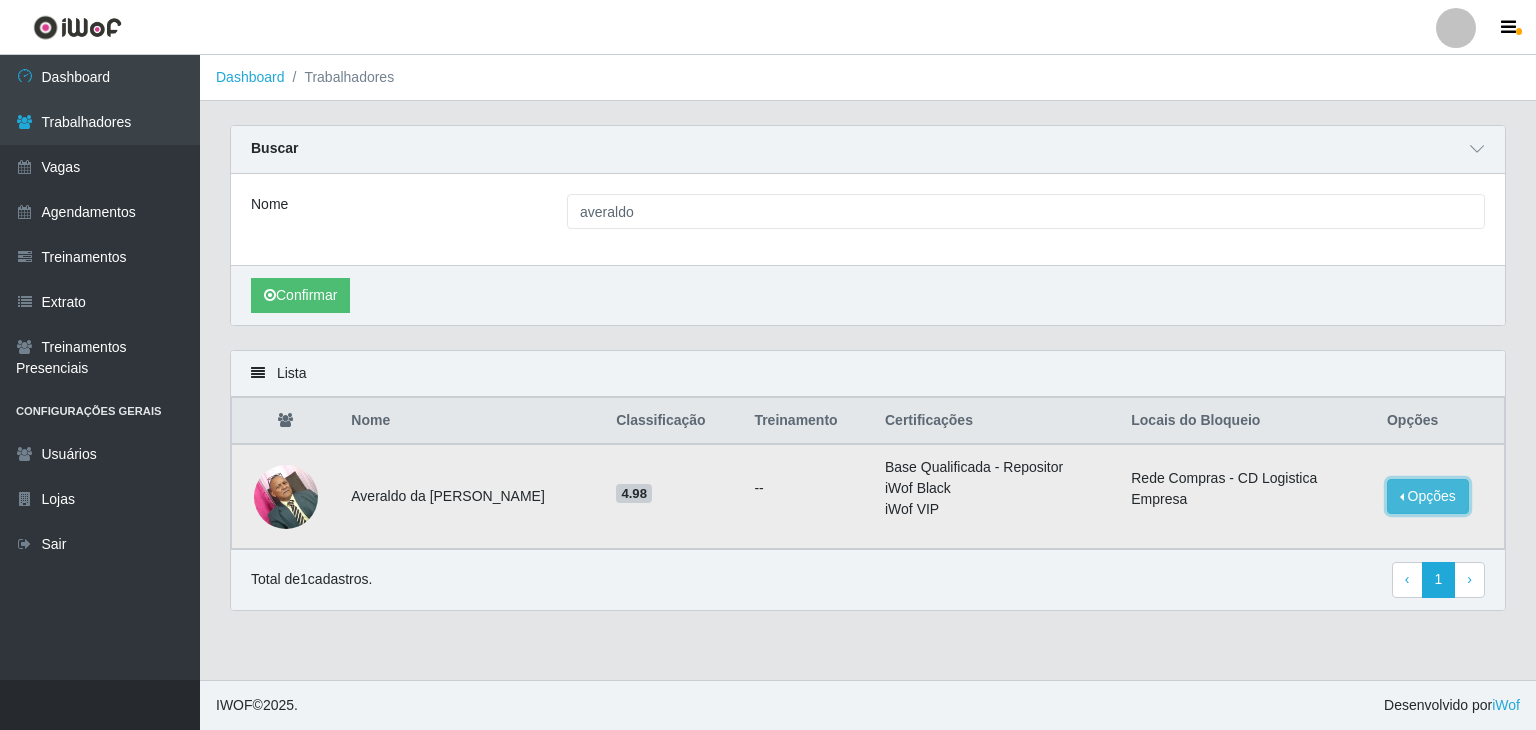 click on "Opções" at bounding box center [1428, 496] 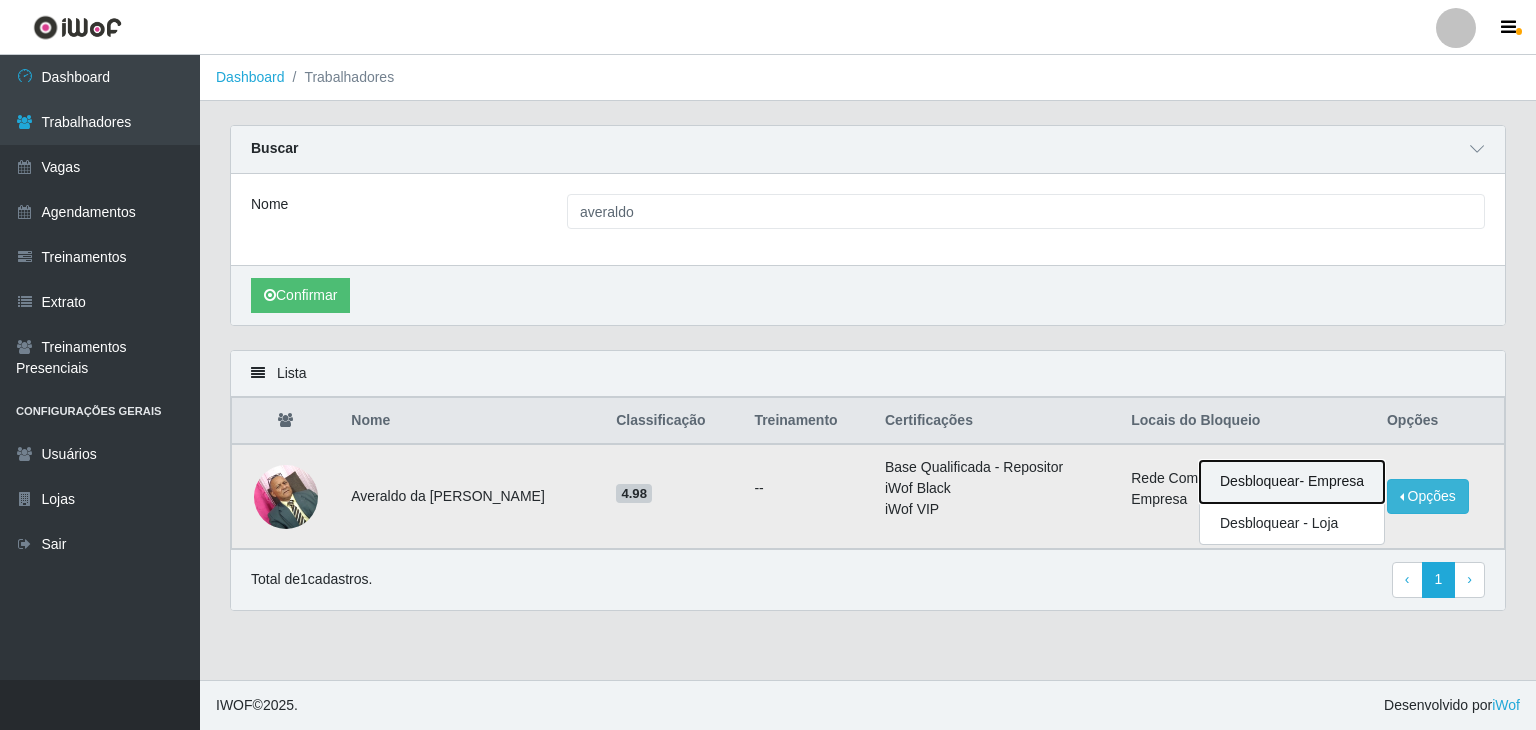 click on "Desbloquear  - Empresa" at bounding box center [1292, 482] 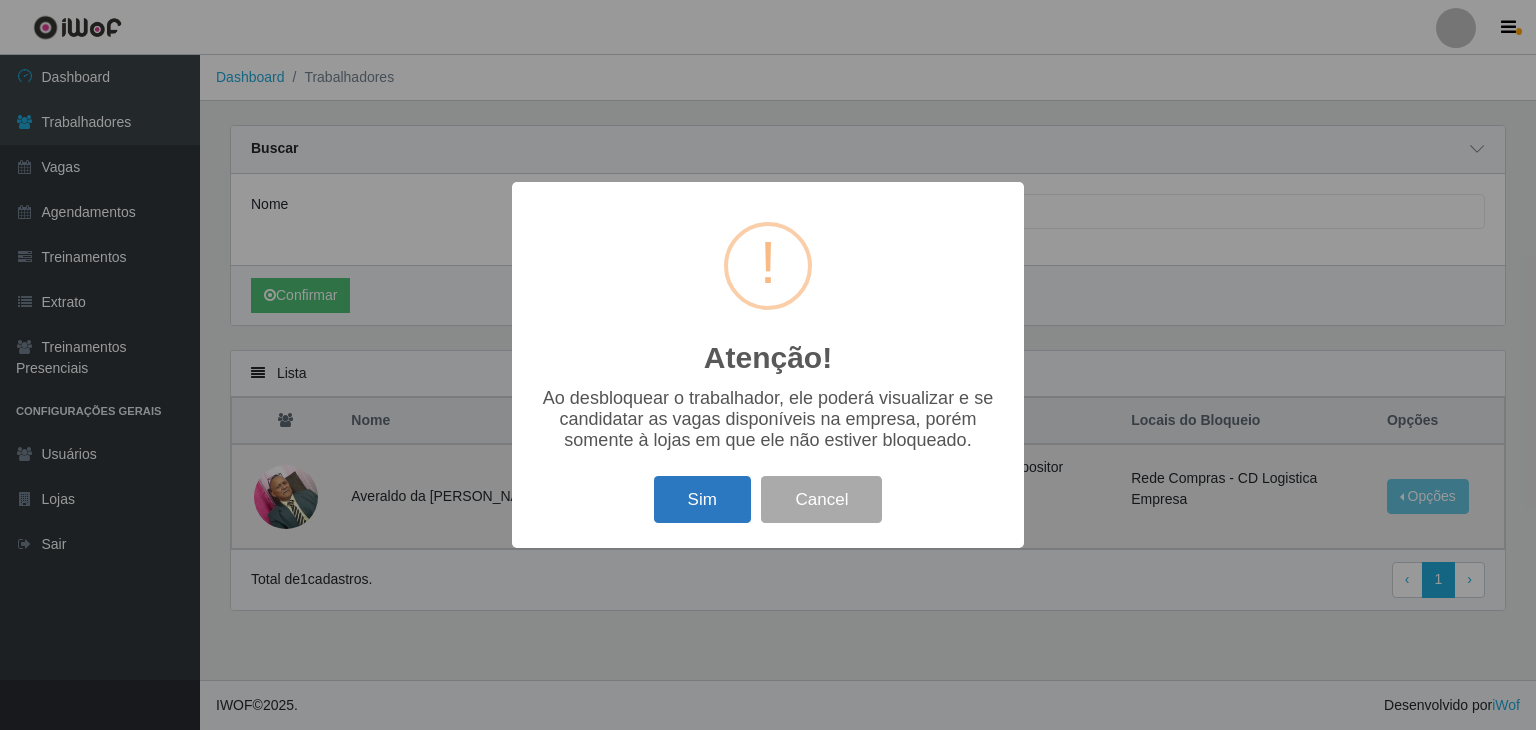 click on "Sim" at bounding box center [702, 499] 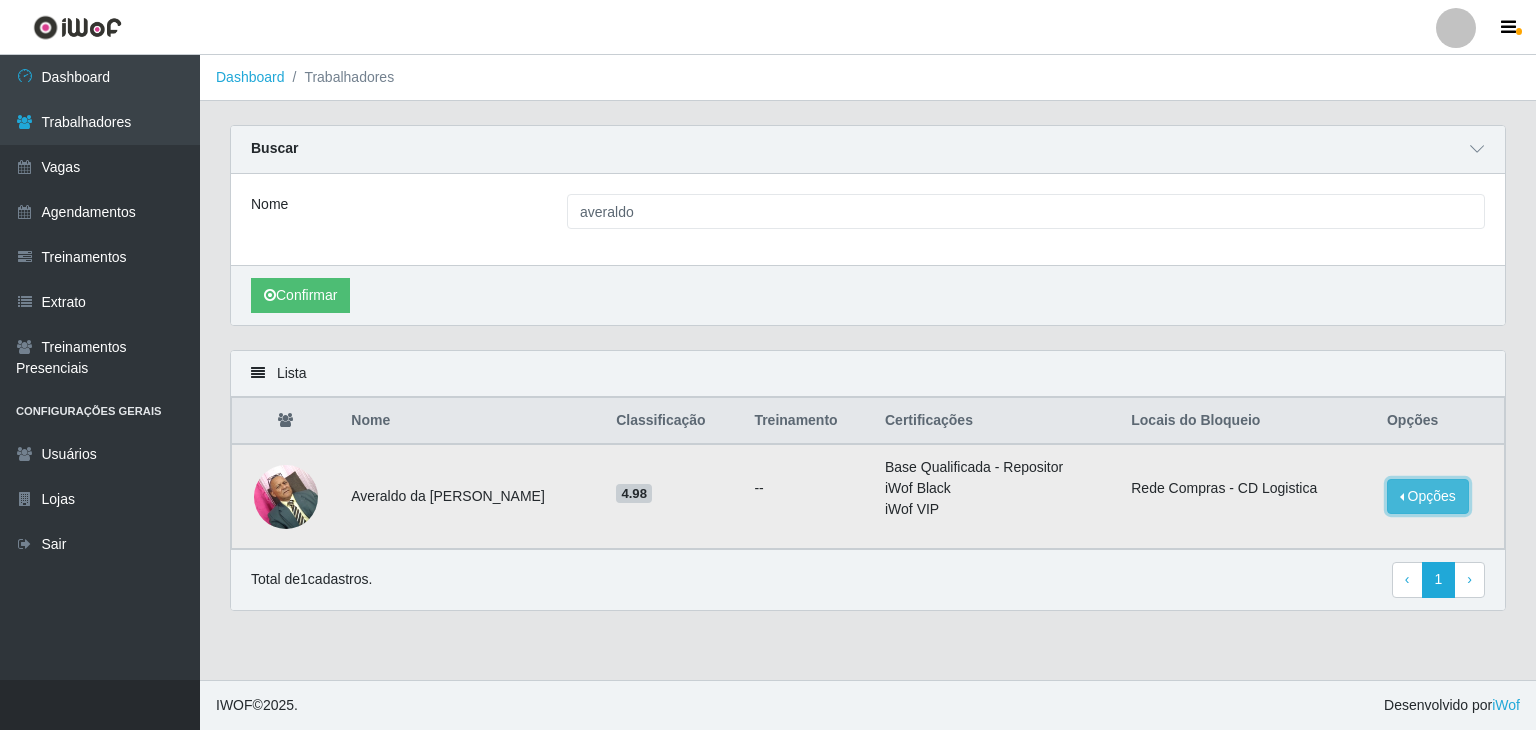 click on "Opções" at bounding box center (1428, 496) 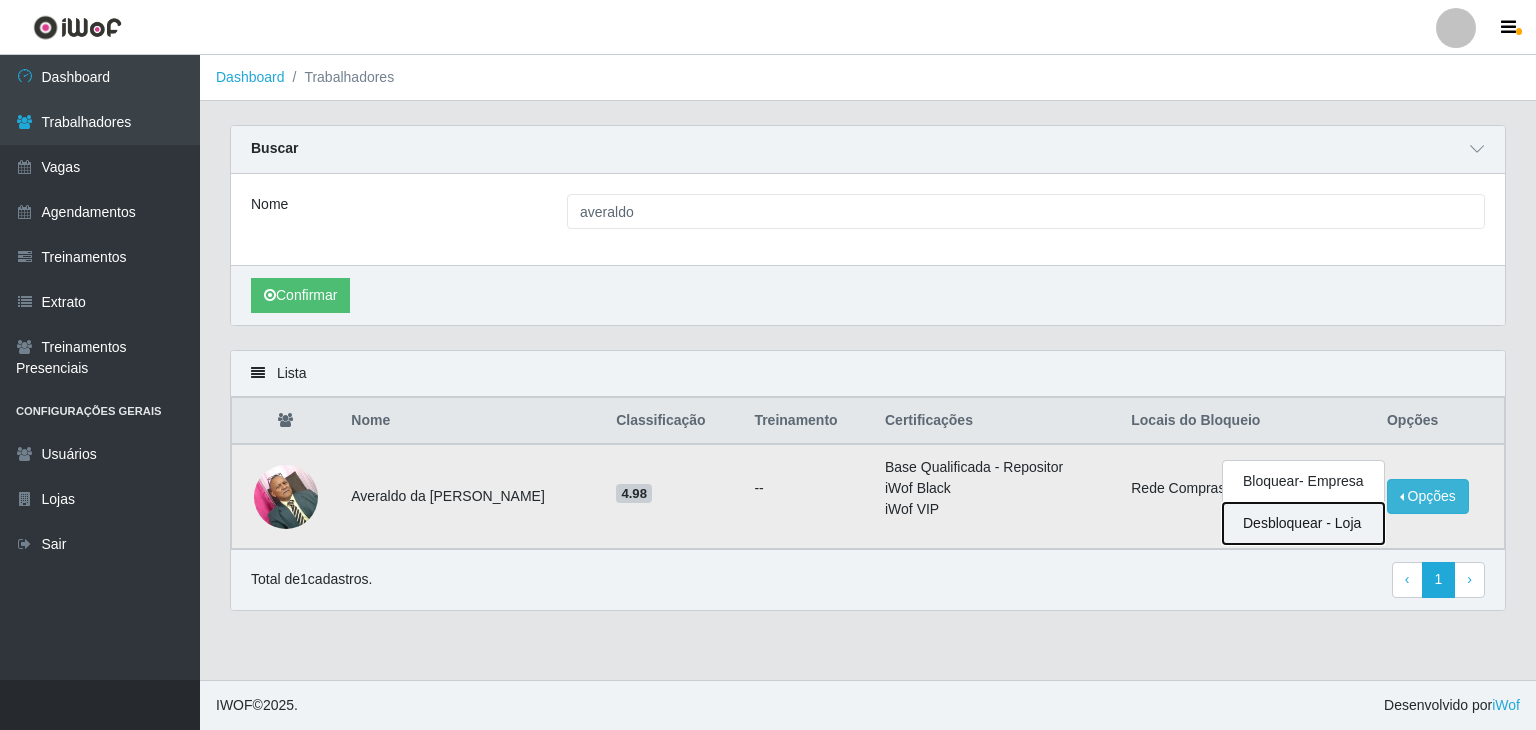 click on "Desbloquear   - Loja" at bounding box center (1303, 523) 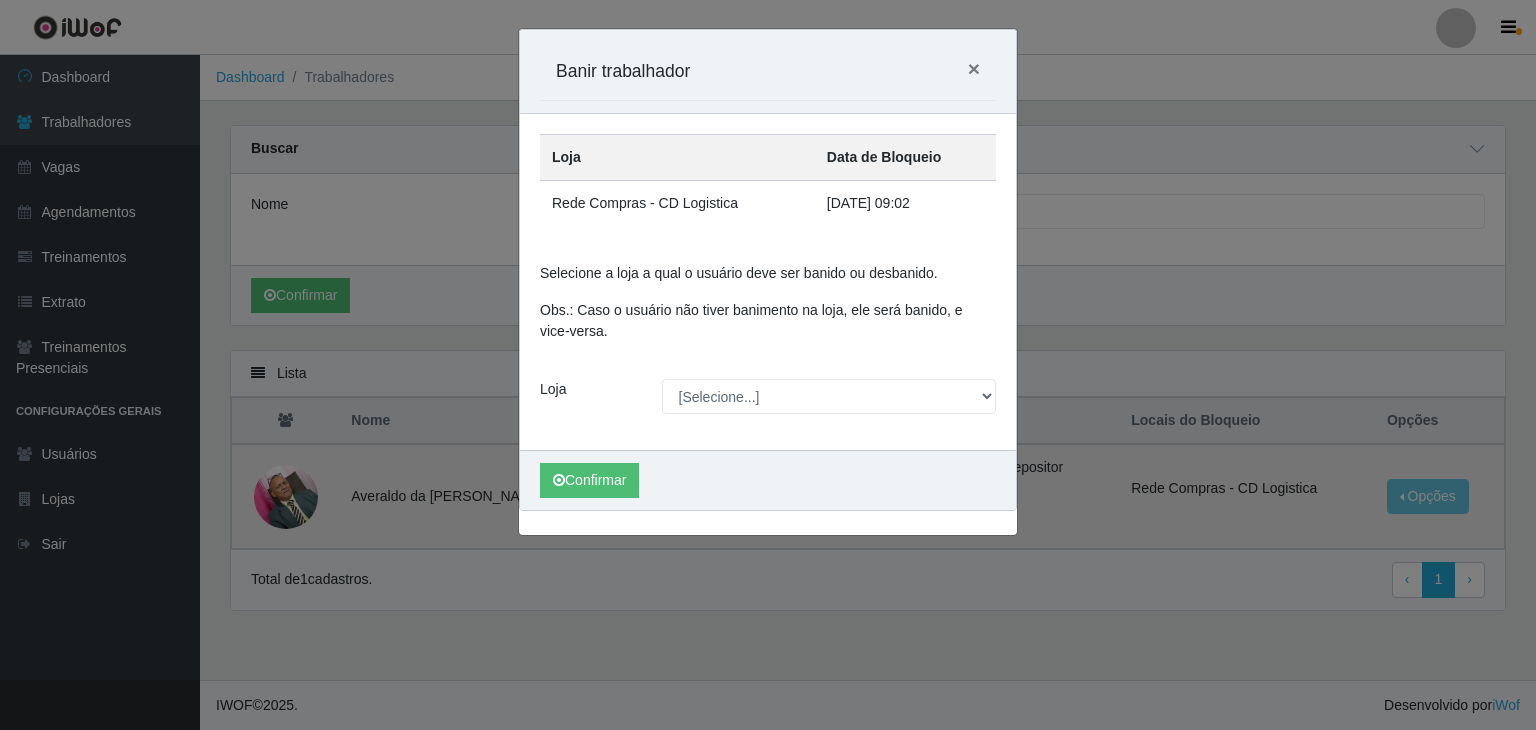 click on "31/03/2025, 09:02" at bounding box center [868, 203] 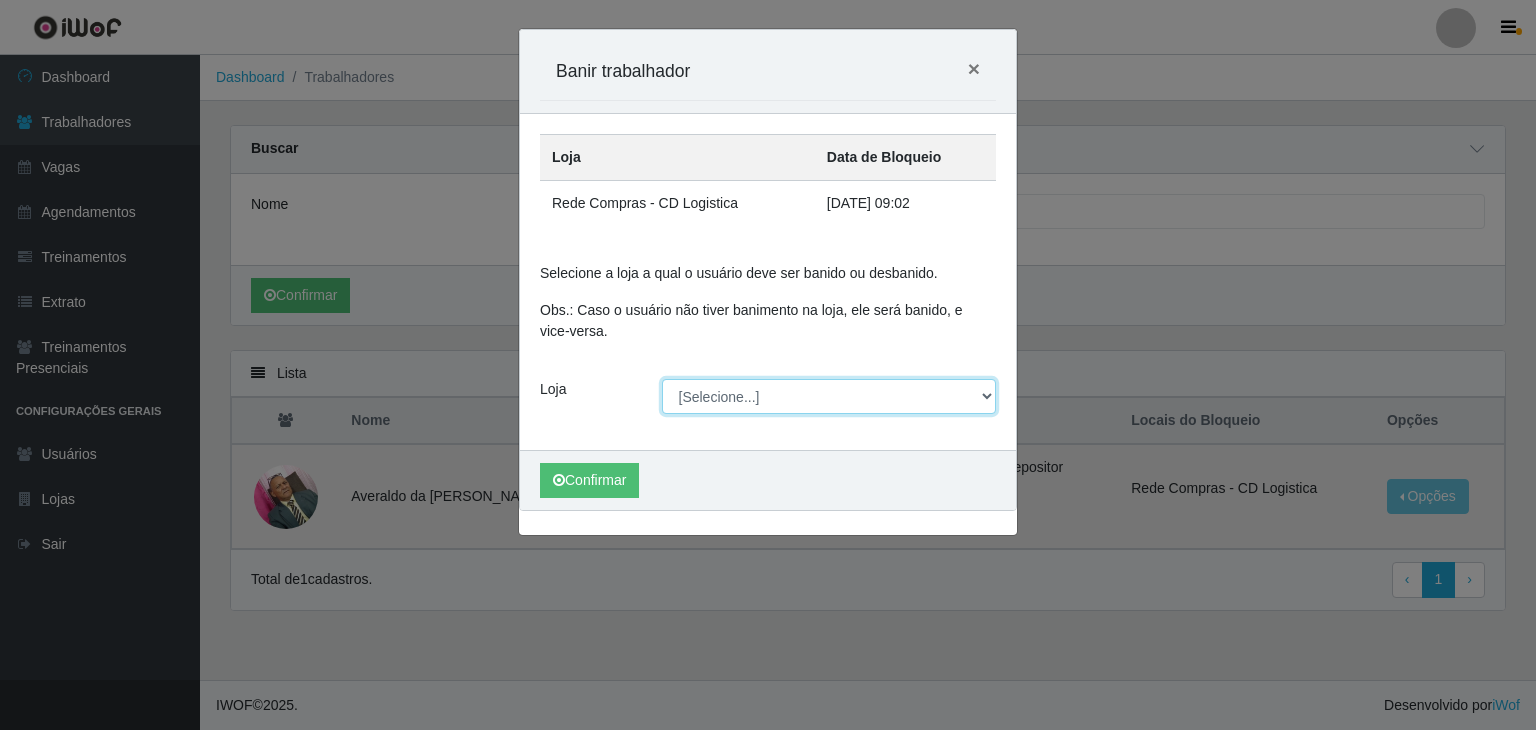 click on "[Selecione...] Rede Compras Supermercados - LOJA 1 Rede Compras Supermercados - LOJA 2 Rede Compras Supermercados - LOJA 3 Rede Compras Supermercados - LOJA 4 Rede Compras Supermercados - LOJA 5 Rede Compras Supermercados - LOJA 6" at bounding box center (829, 396) 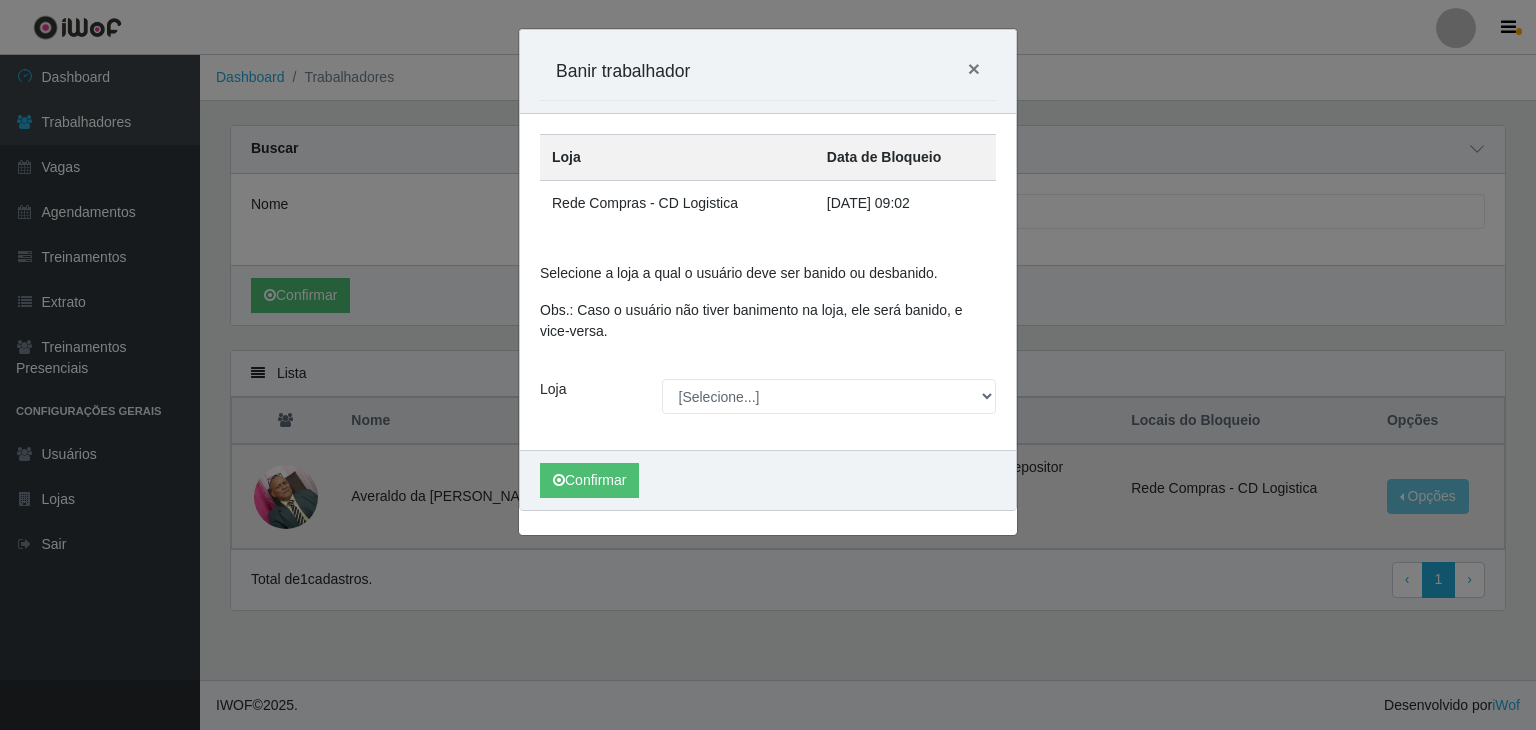 click on "Carregando...  Banir trabalhador × Loja Data de Bloqueio Rede Compras - CD Logistica 31/03/2025, 09:02 Selecione a loja a qual o usuário deve ser banido ou desbanido. Obs.: Caso o usuário não tiver banimento na loja, ele será banido, e vice-versa. Loja [Selecione...] Rede Compras Supermercados - LOJA 1 Rede Compras Supermercados - LOJA 2 Rede Compras Supermercados - LOJA 3 Rede Compras Supermercados - LOJA 4 Rede Compras Supermercados - LOJA 5 Rede Compras Supermercados - LOJA 6  Confirmar" at bounding box center (768, 365) 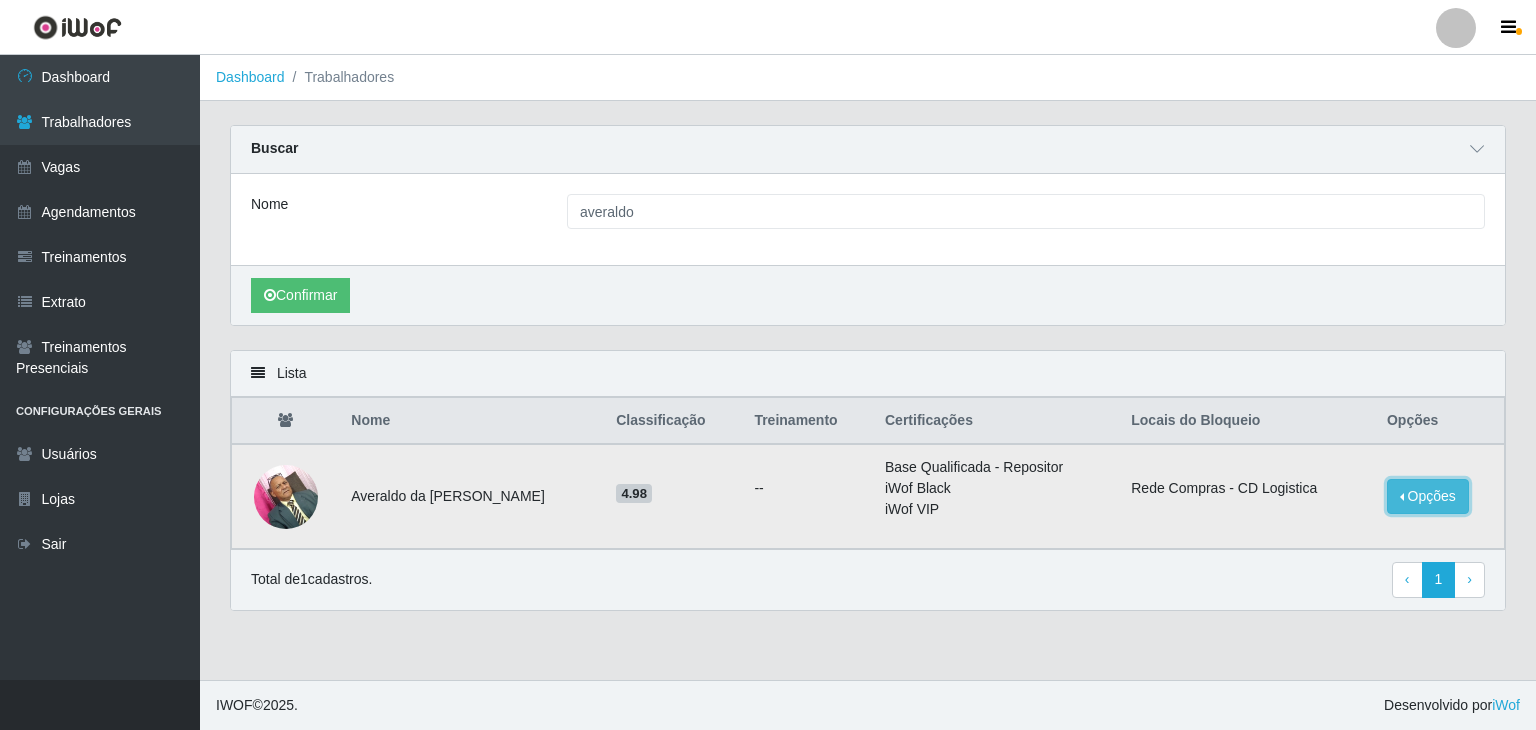 click on "Opções" at bounding box center [1428, 496] 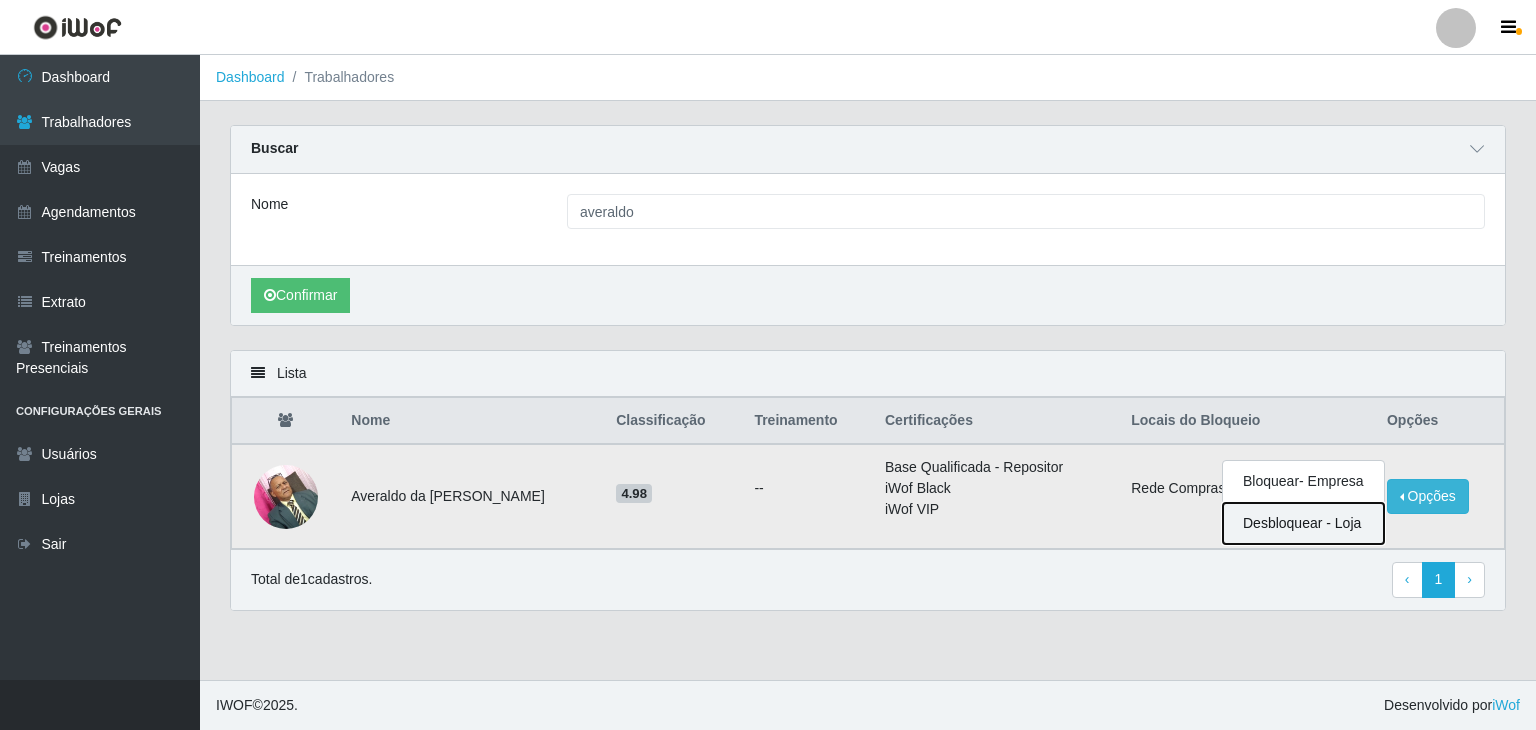 click on "Desbloquear   - Loja" at bounding box center (1303, 523) 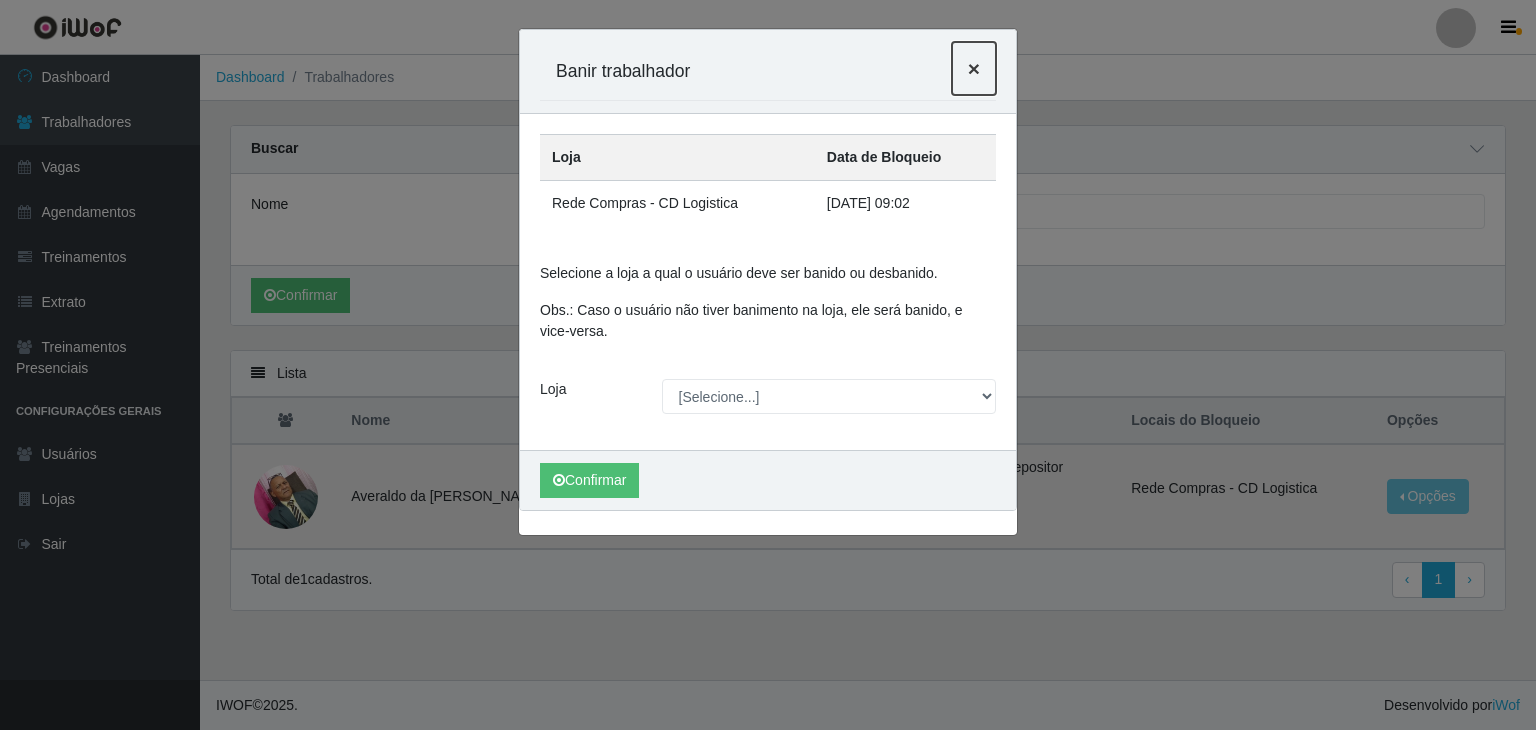 click on "×" at bounding box center (974, 68) 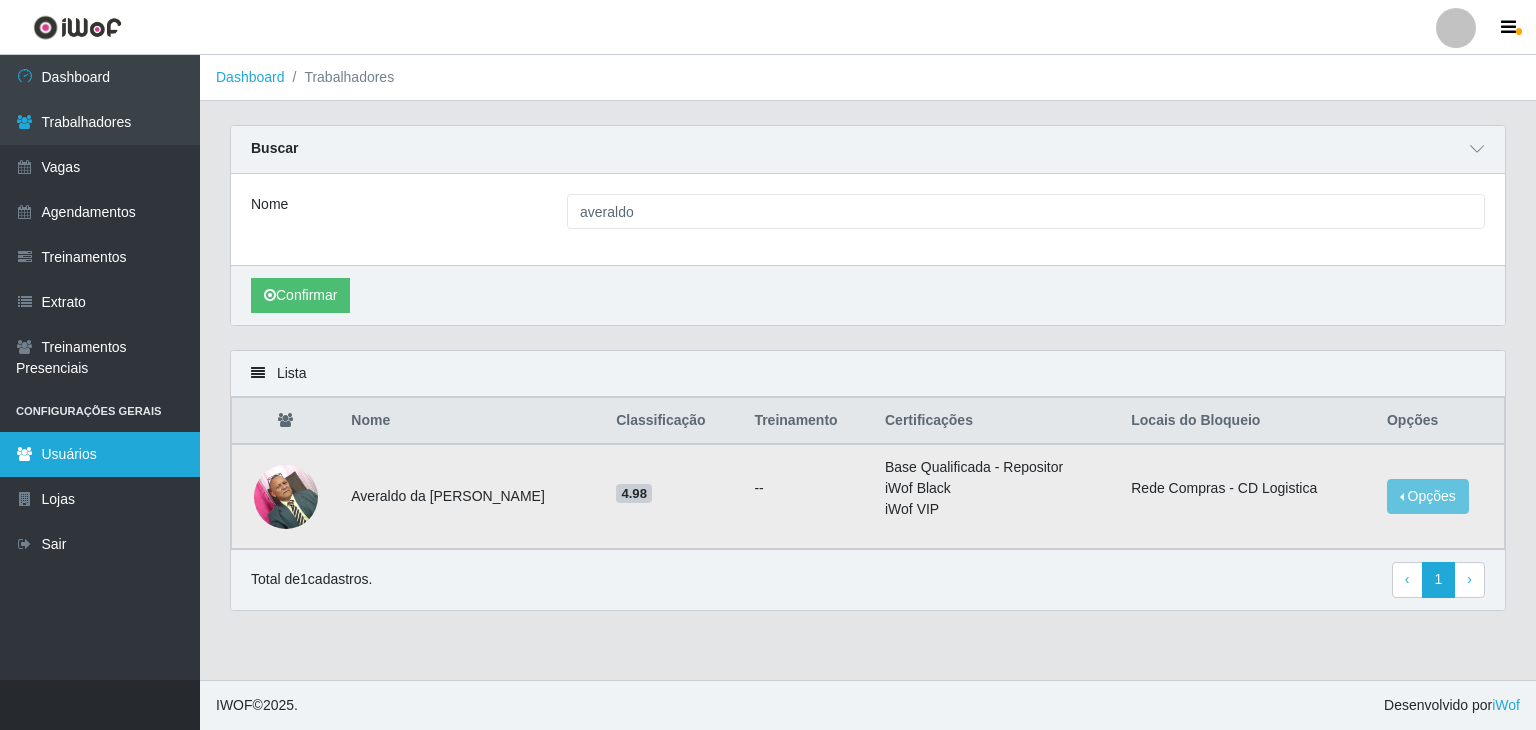 click on "Usuários" at bounding box center [100, 454] 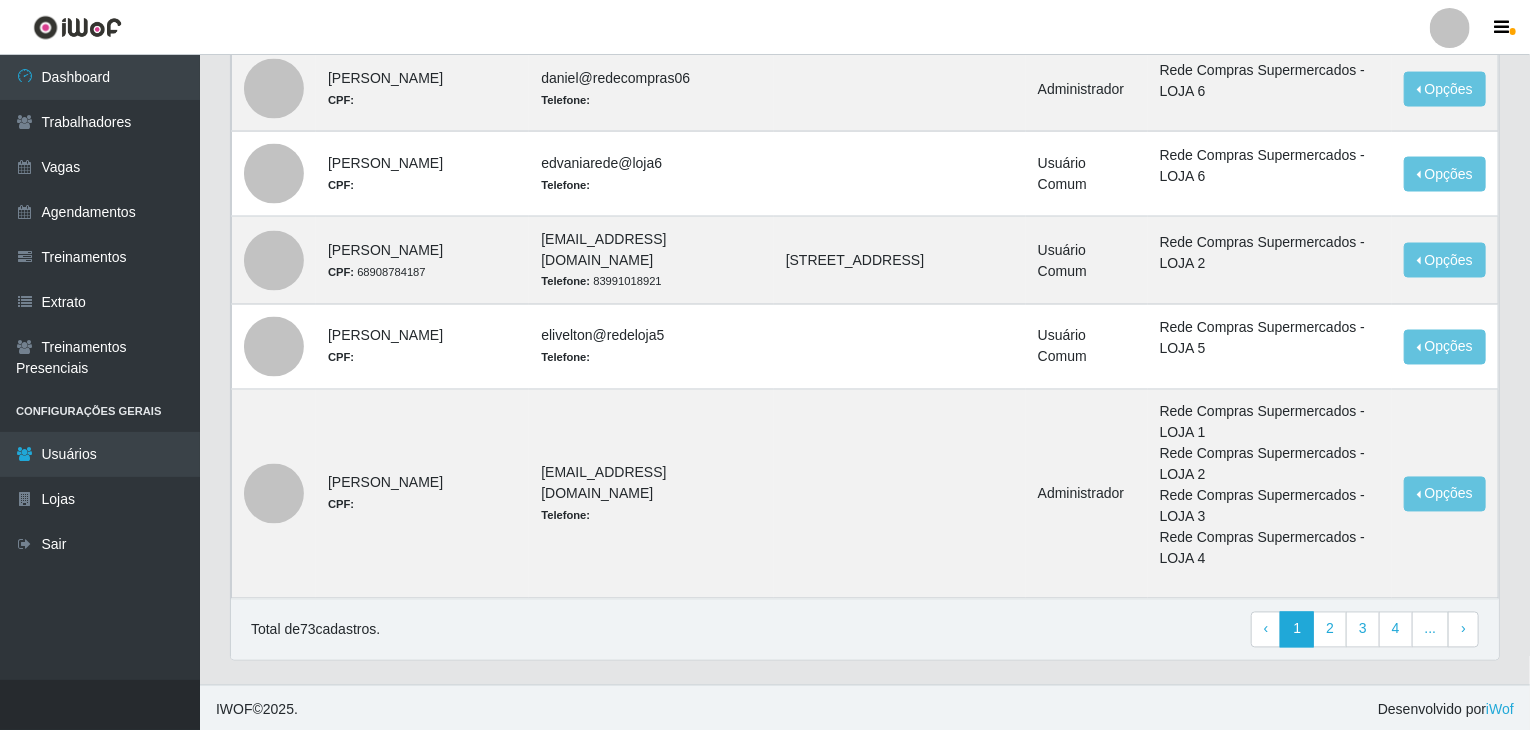 scroll, scrollTop: 1631, scrollLeft: 0, axis: vertical 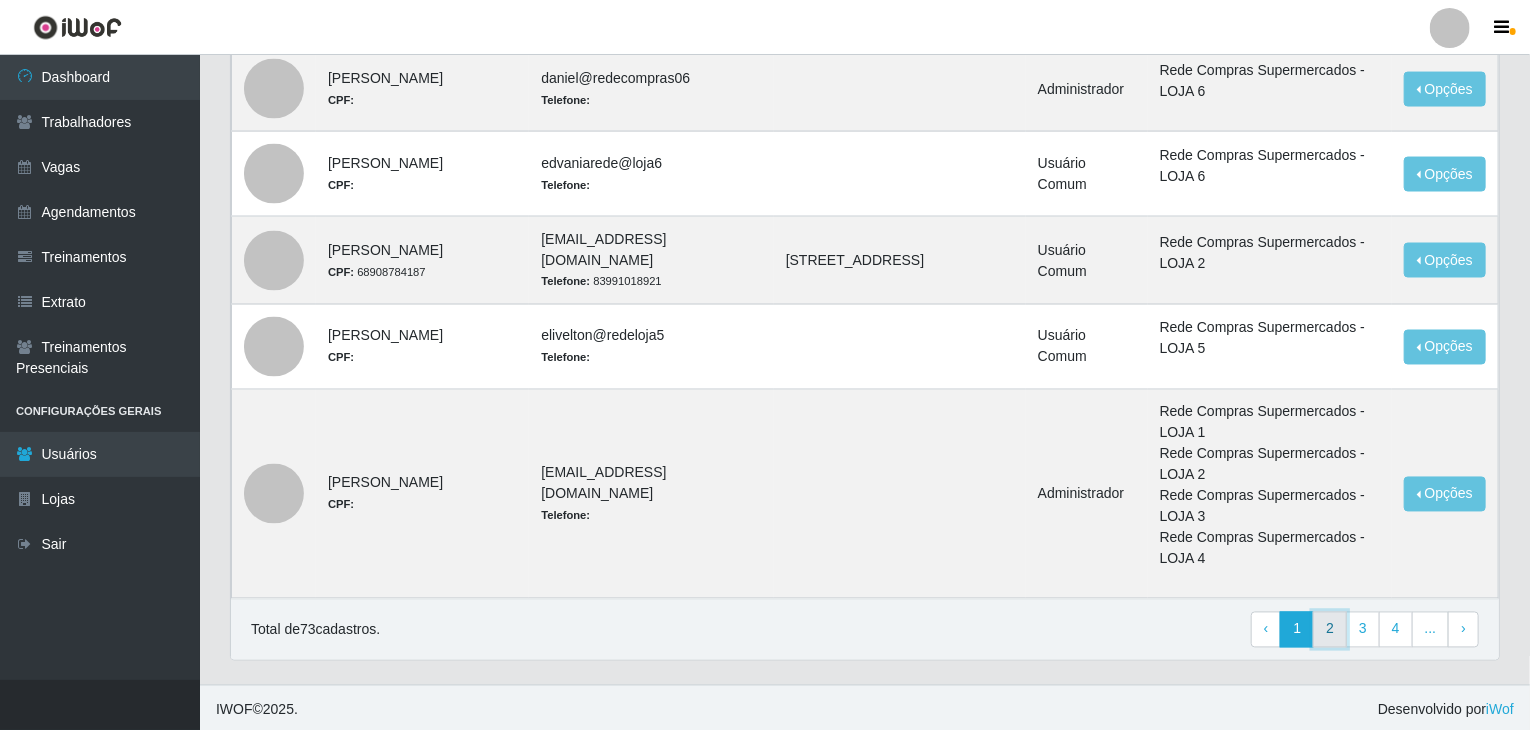 click on "2" at bounding box center [1330, 630] 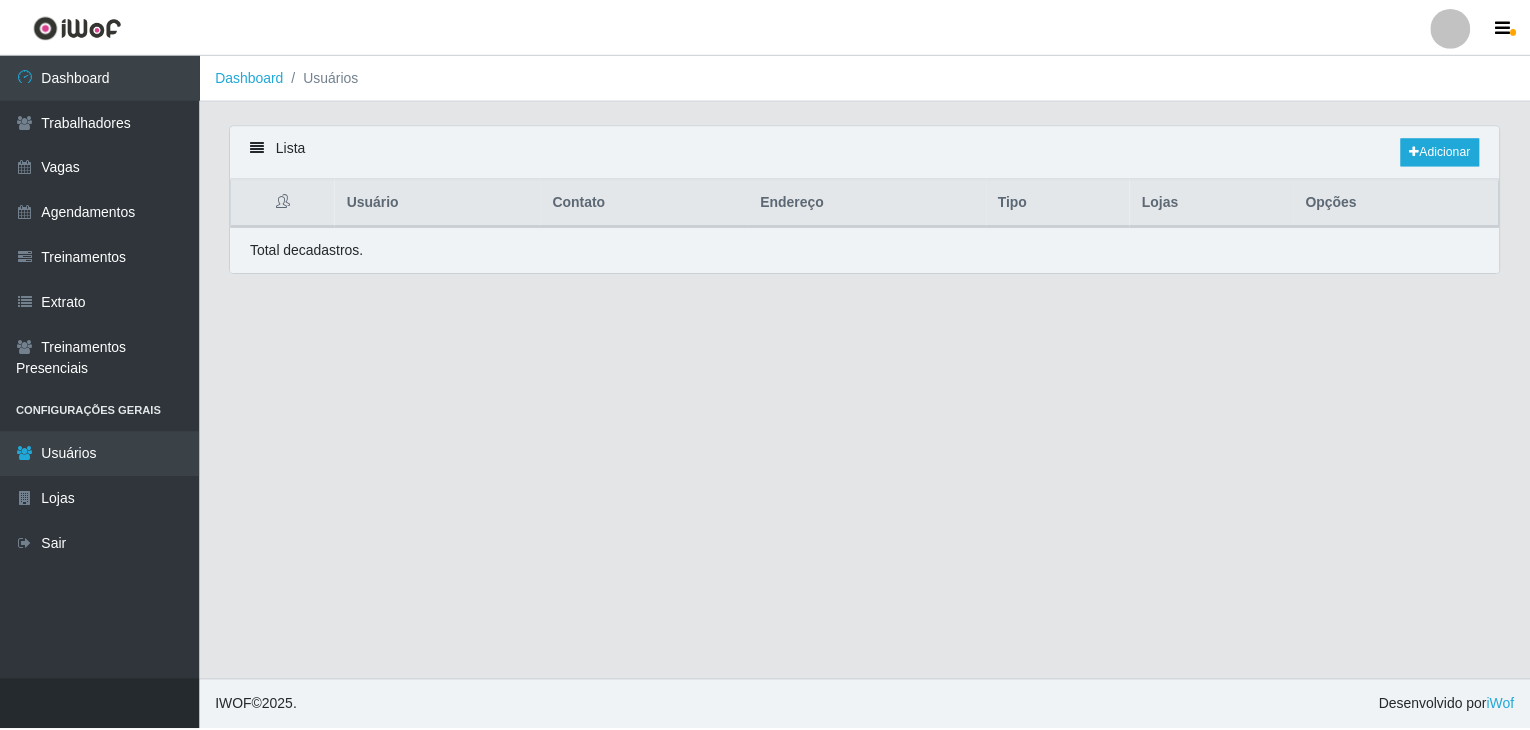 scroll, scrollTop: 0, scrollLeft: 0, axis: both 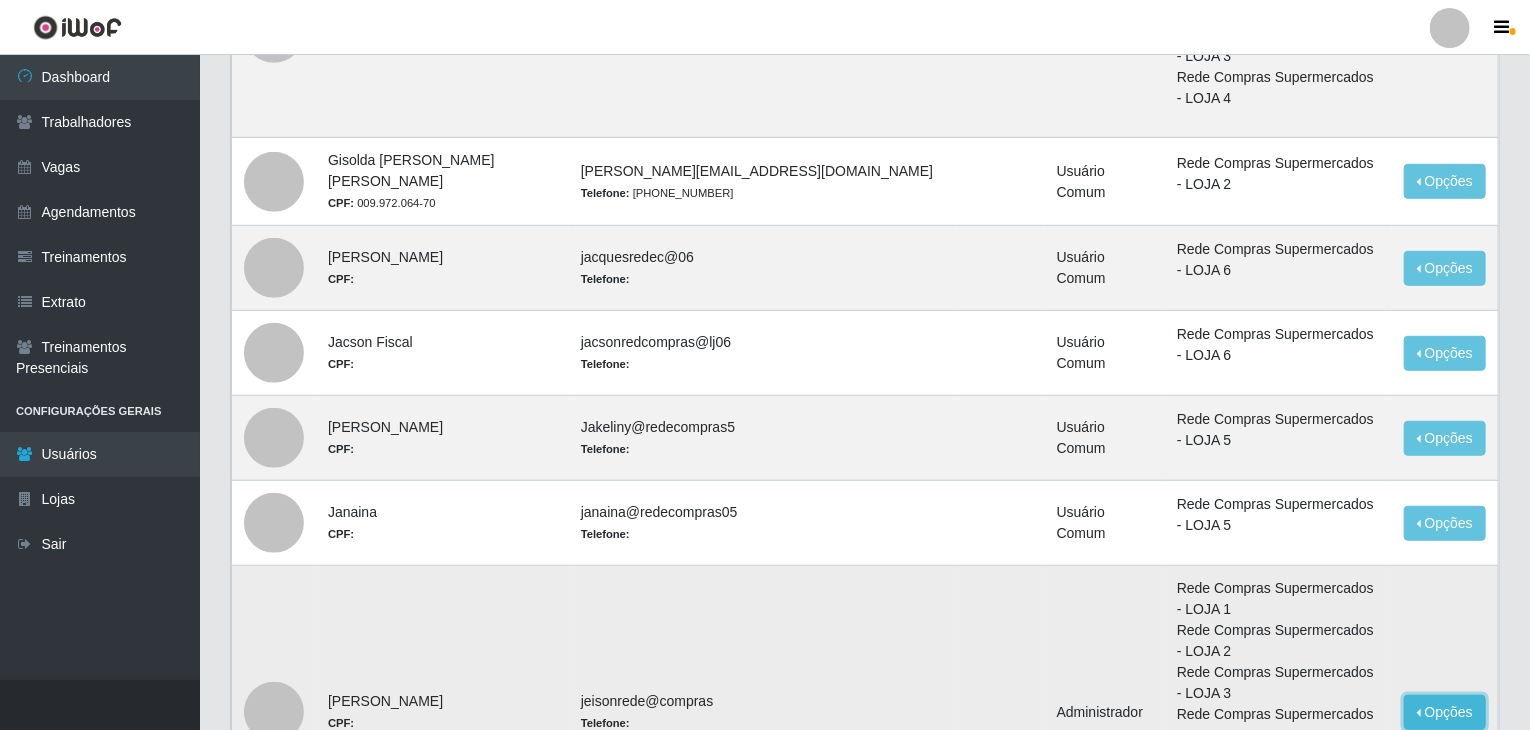 click on "Opções" at bounding box center [1445, 712] 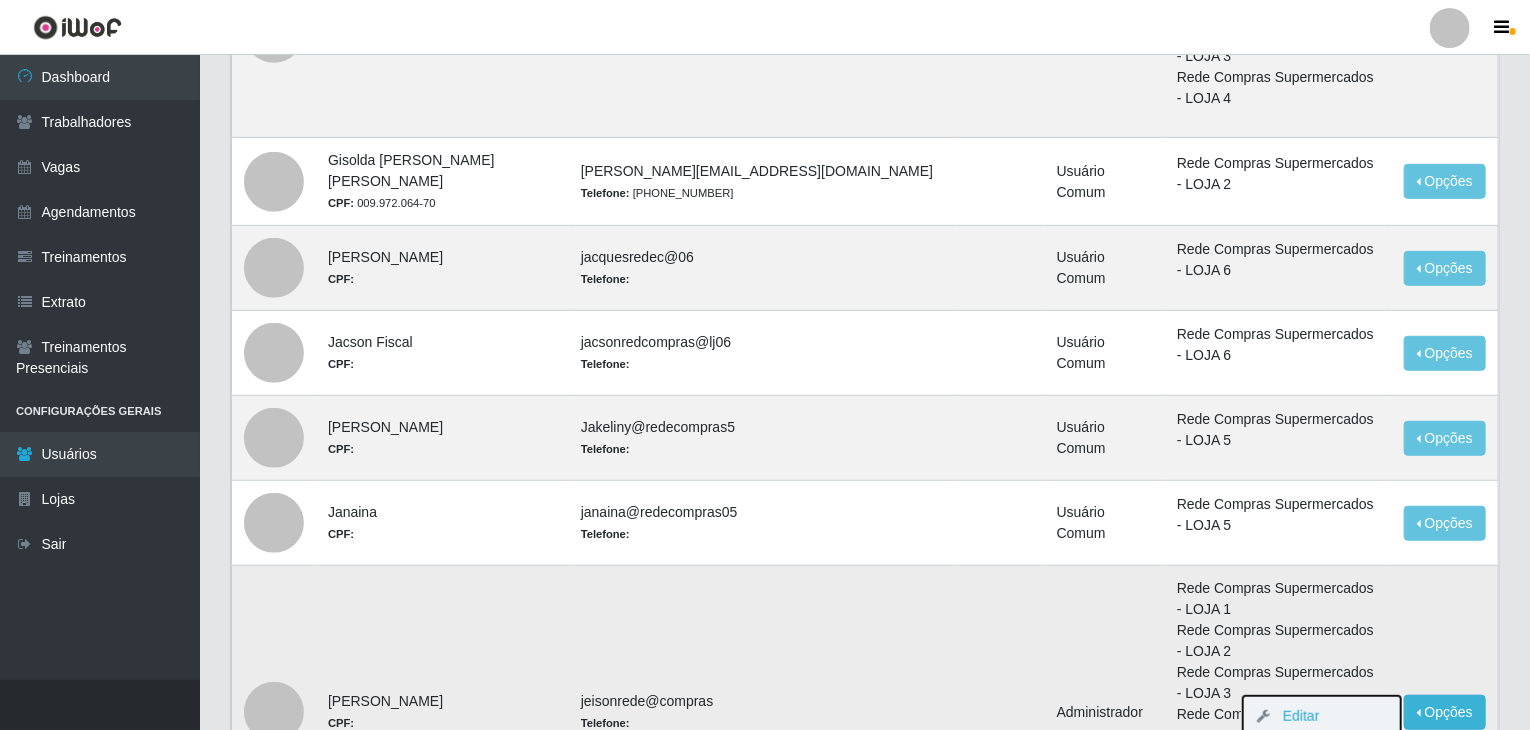 click on "Editar" at bounding box center (1322, 717) 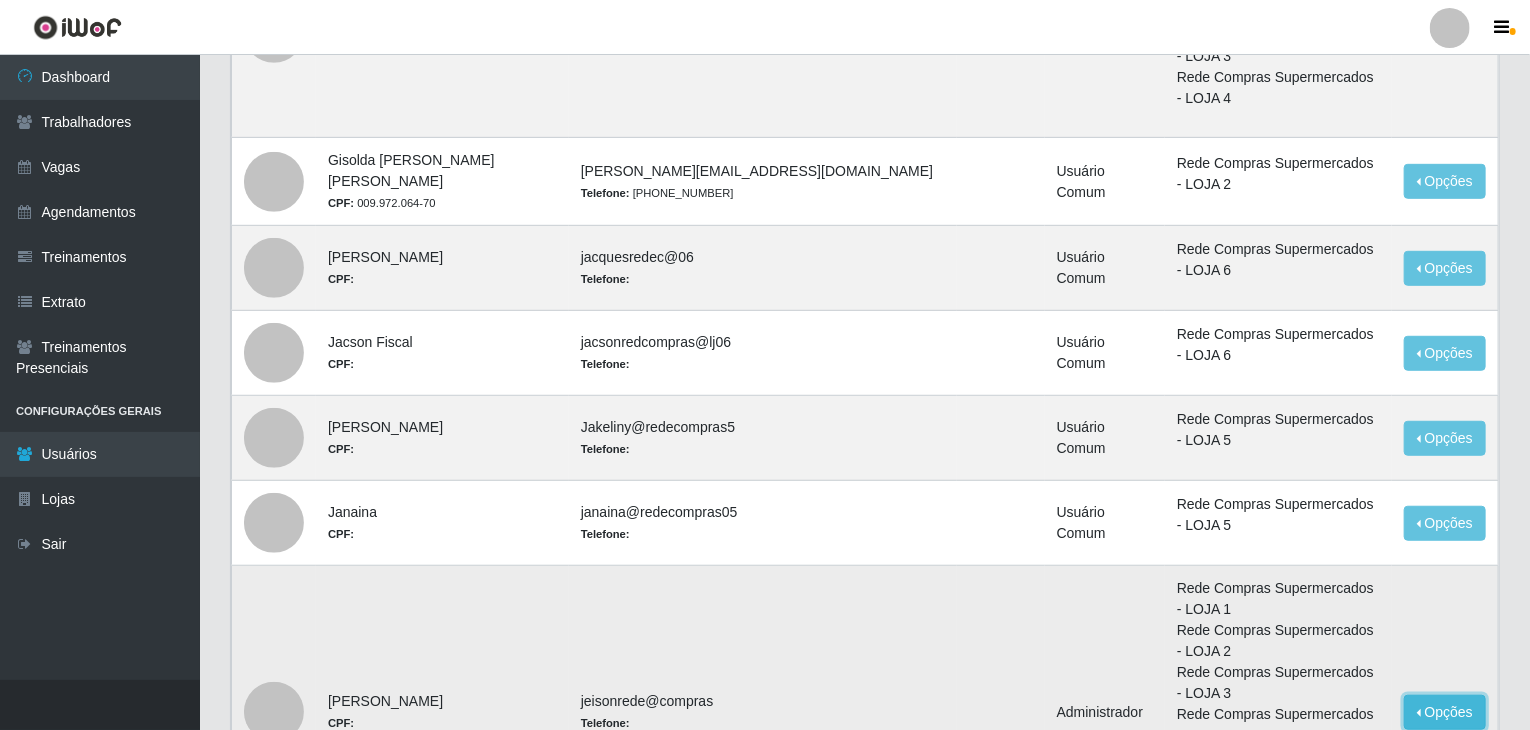 click on "Opções" at bounding box center (1445, 712) 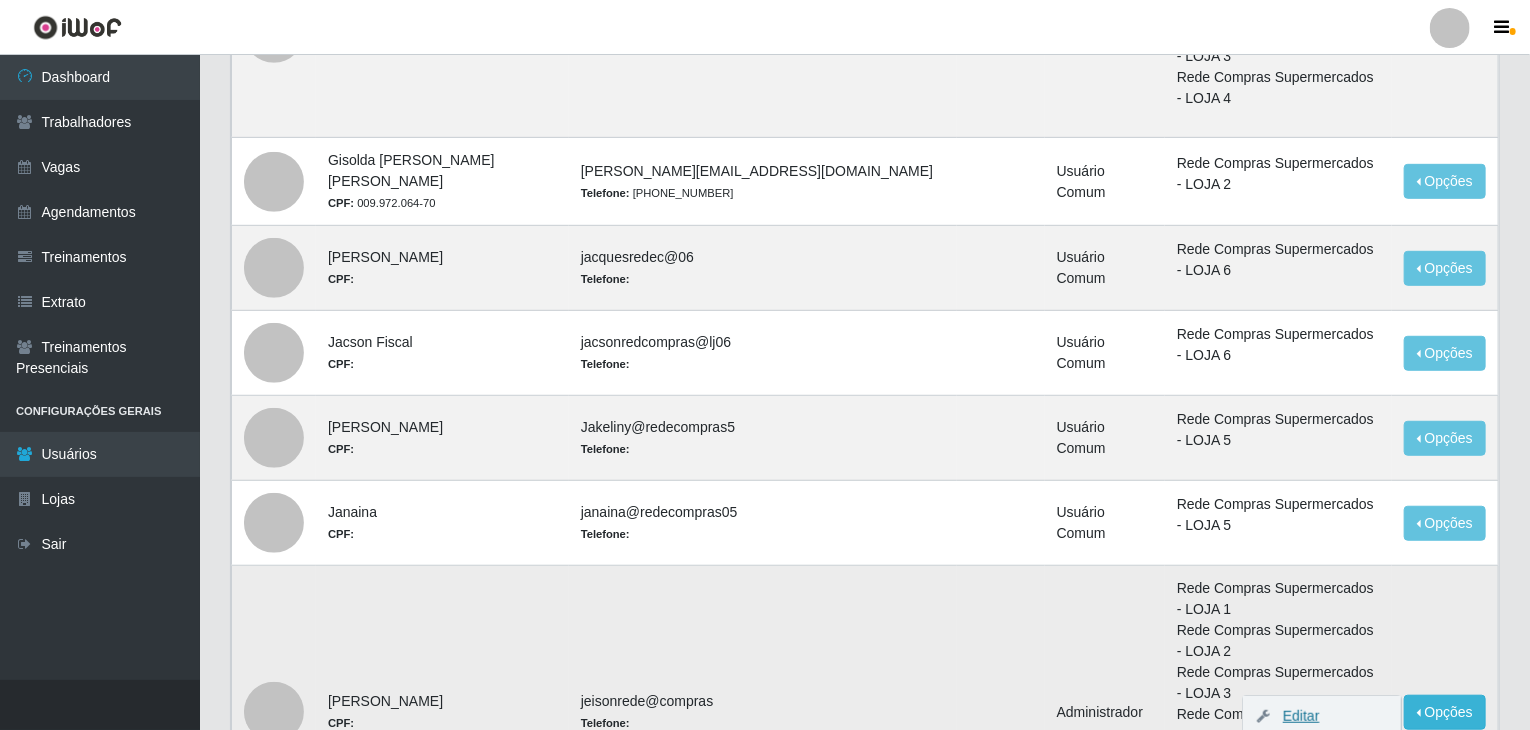 click on "Editar" at bounding box center (1291, 716) 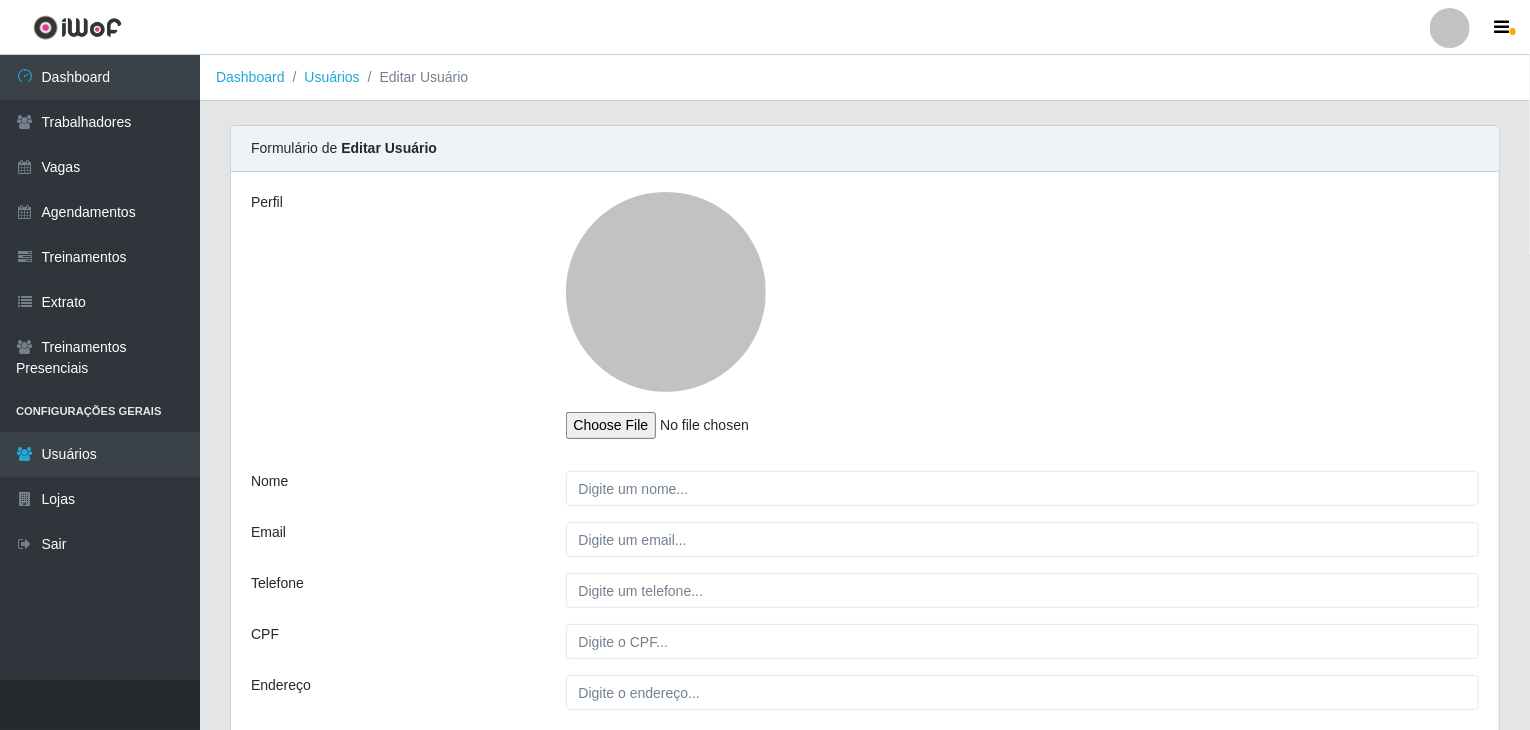 type on "[PERSON_NAME]" 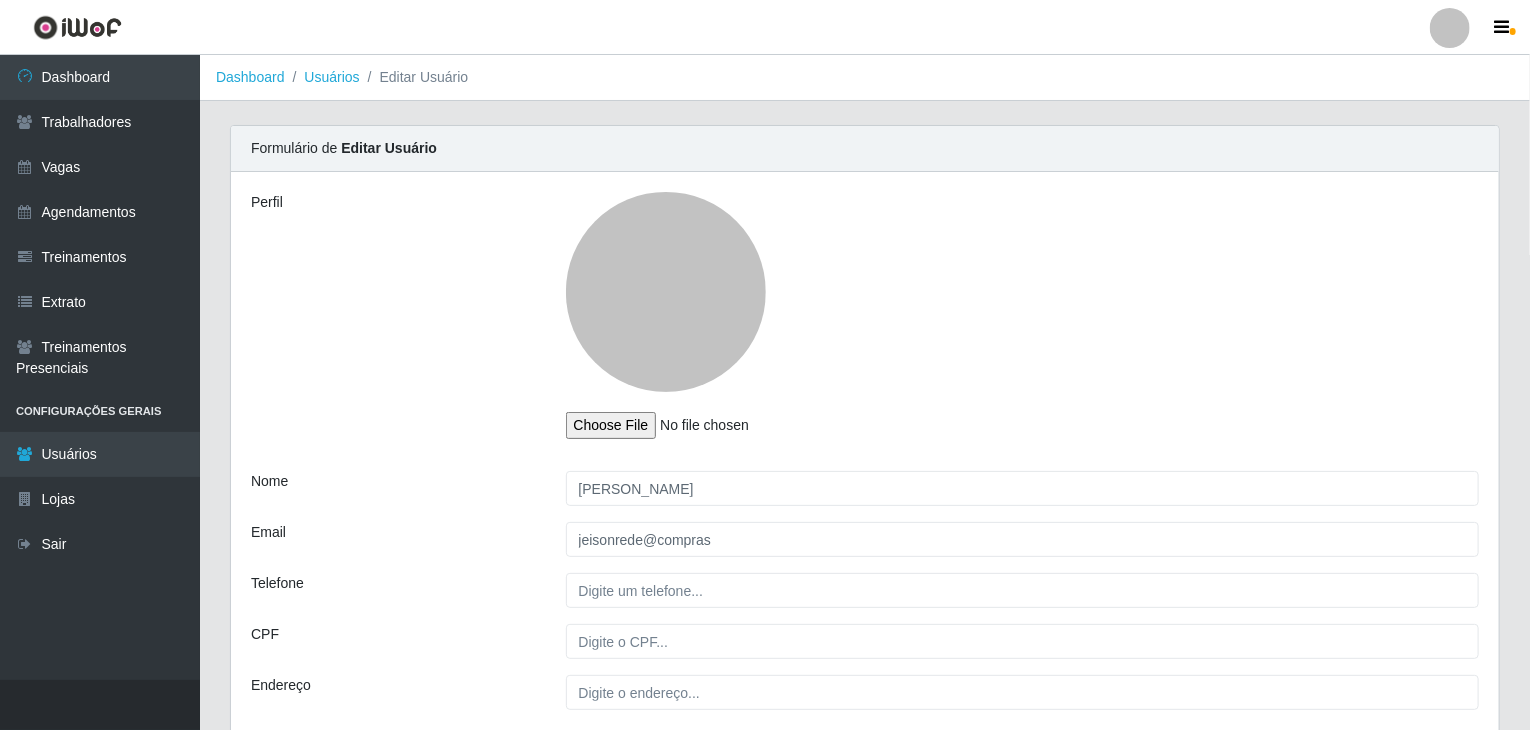 select on "1" 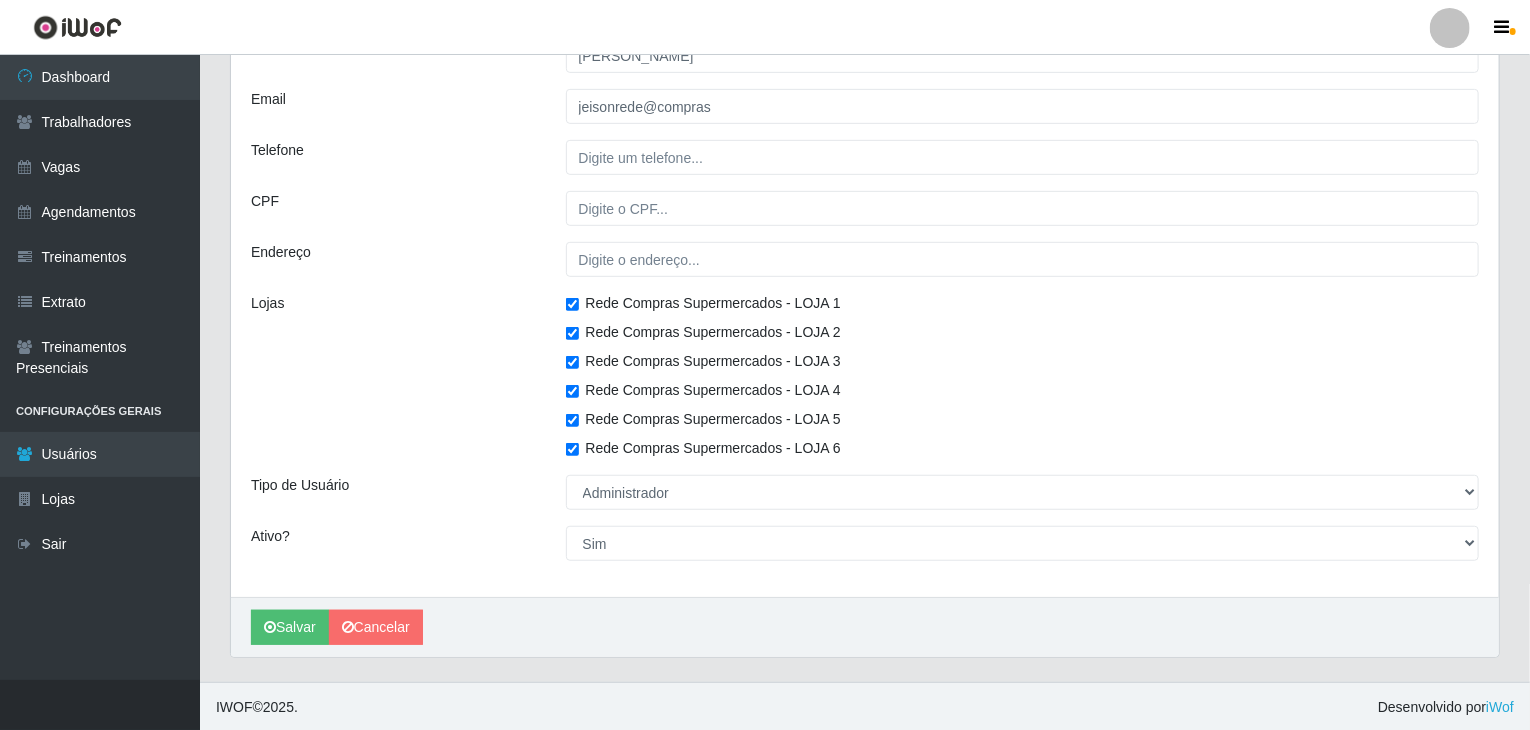 scroll, scrollTop: 433, scrollLeft: 0, axis: vertical 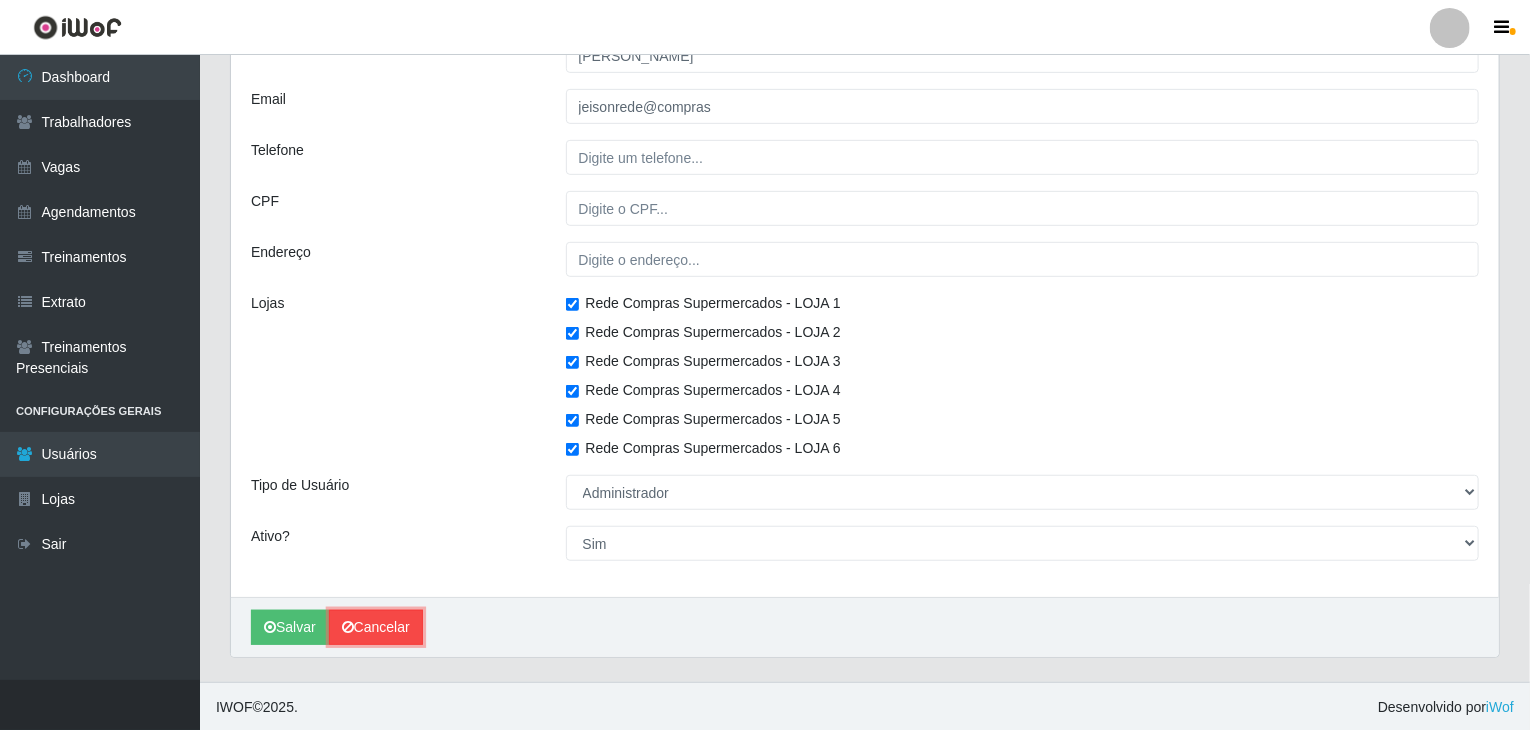 click on "Cancelar" at bounding box center [376, 627] 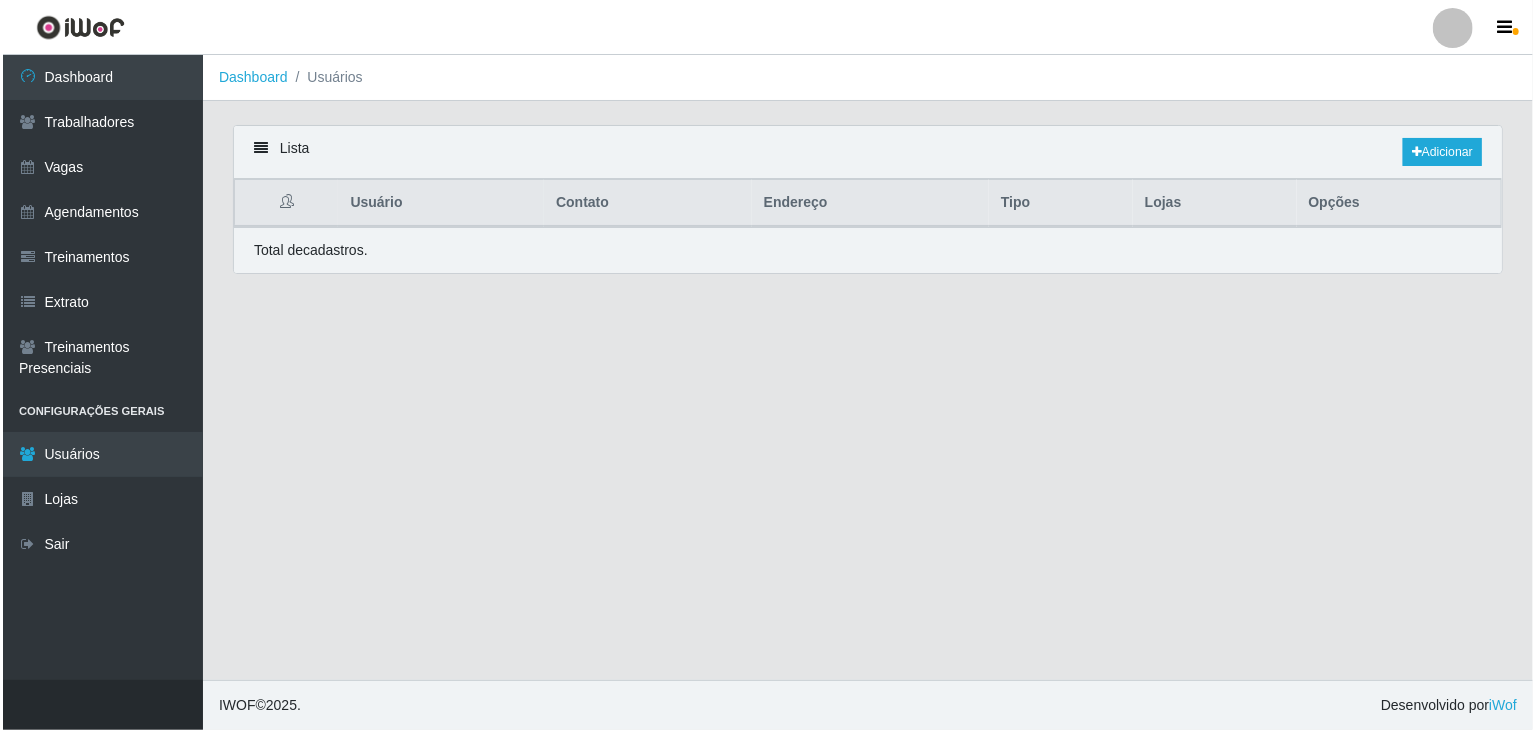 scroll, scrollTop: 0, scrollLeft: 0, axis: both 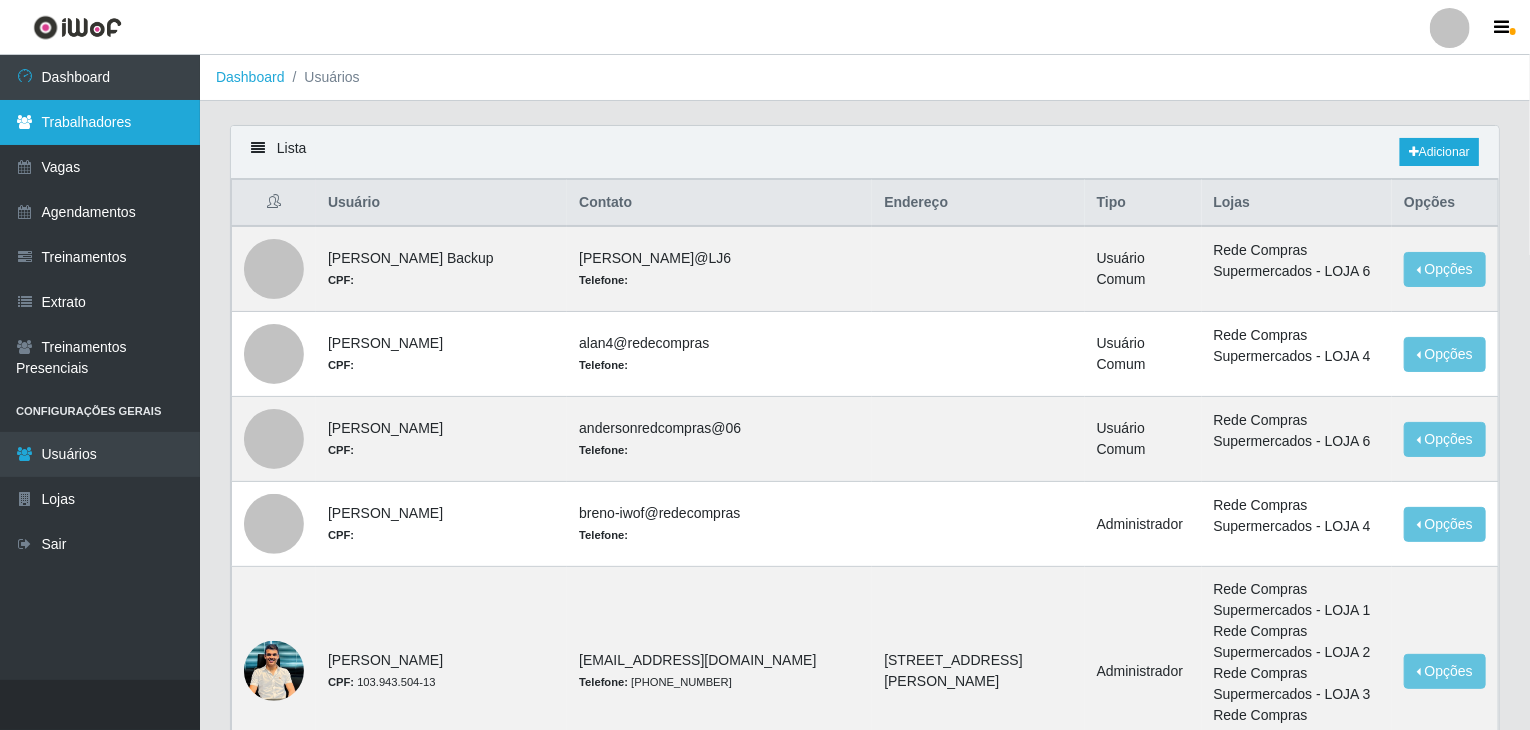 click on "Trabalhadores" at bounding box center [100, 122] 